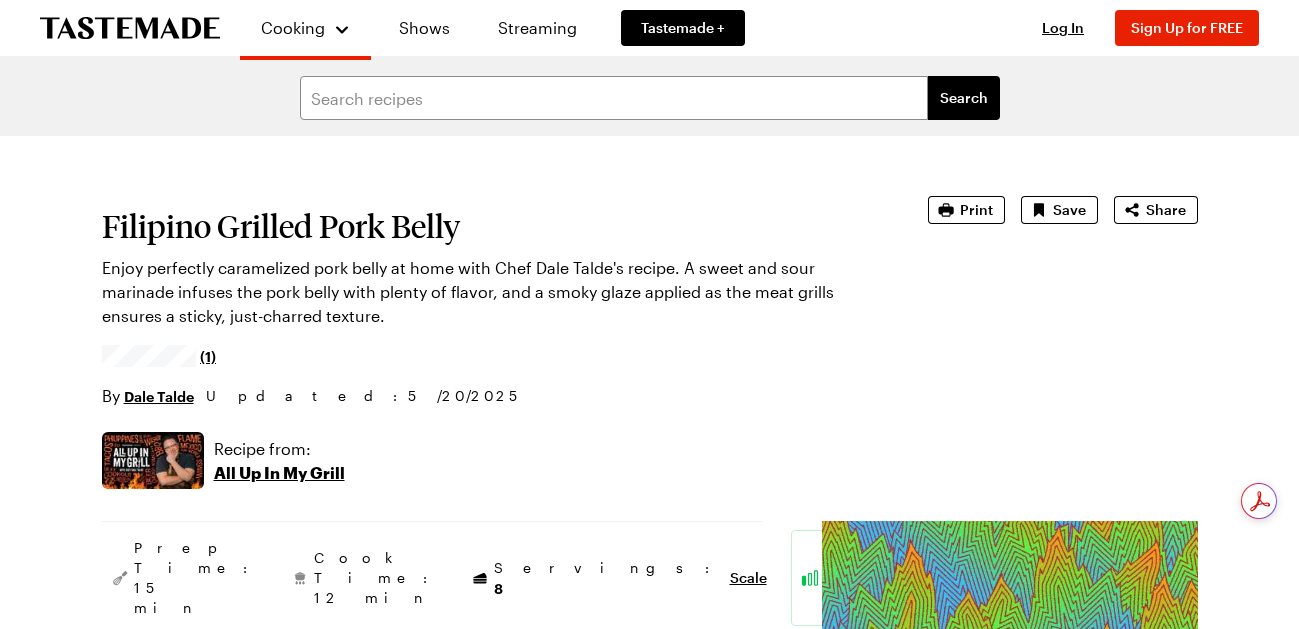 scroll, scrollTop: 0, scrollLeft: 0, axis: both 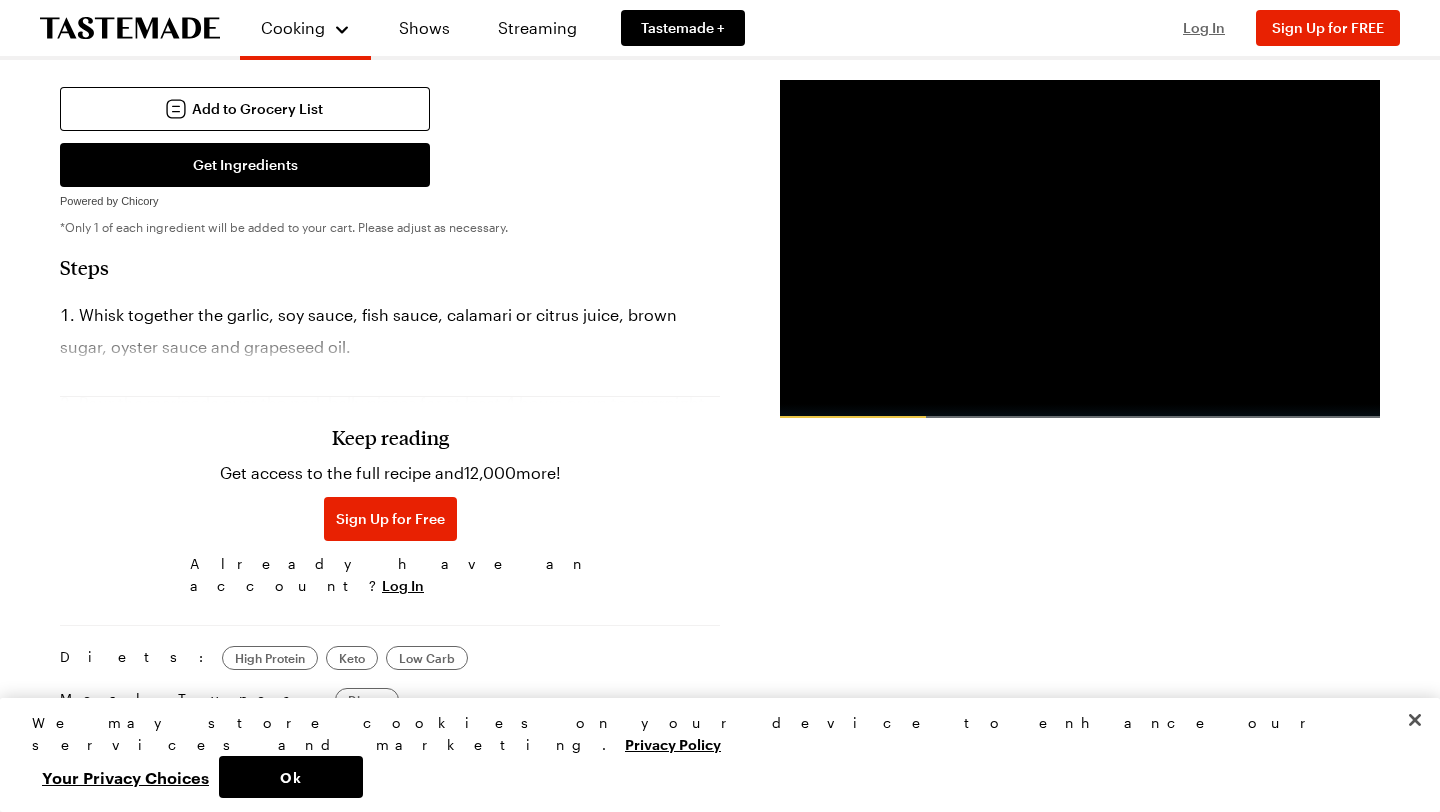 click on "Log In" at bounding box center (1204, 27) 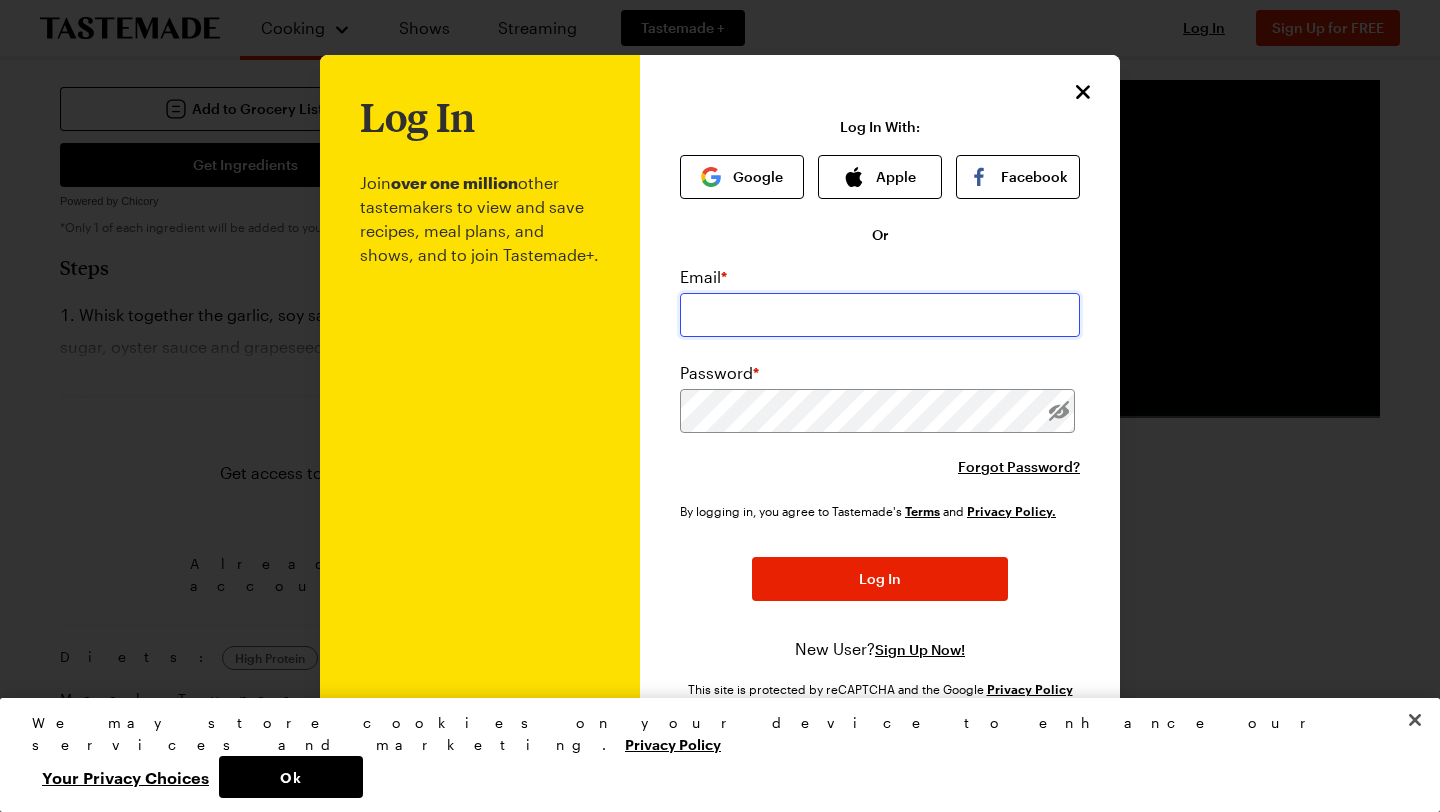 click at bounding box center [880, 315] 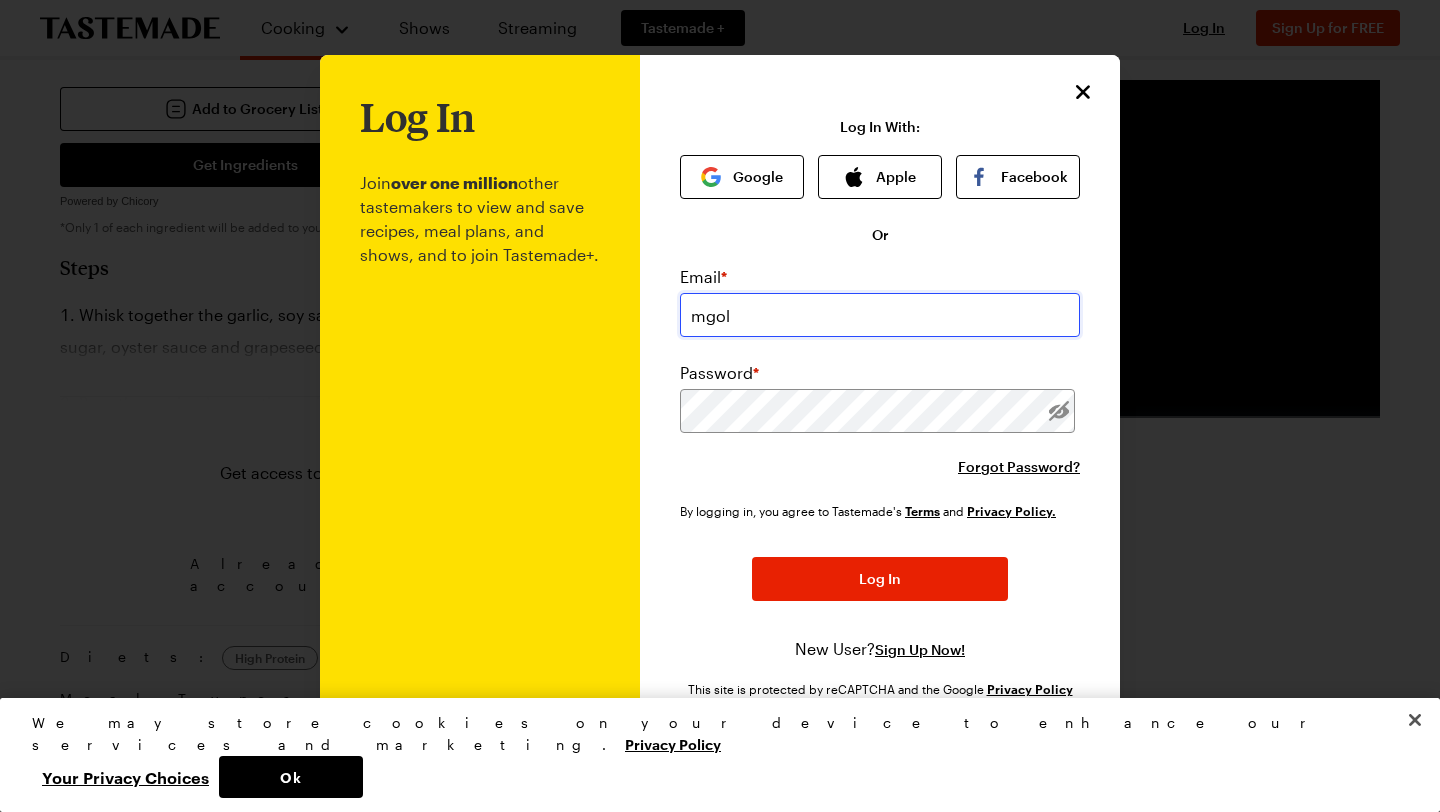 type on "[EMAIL]" 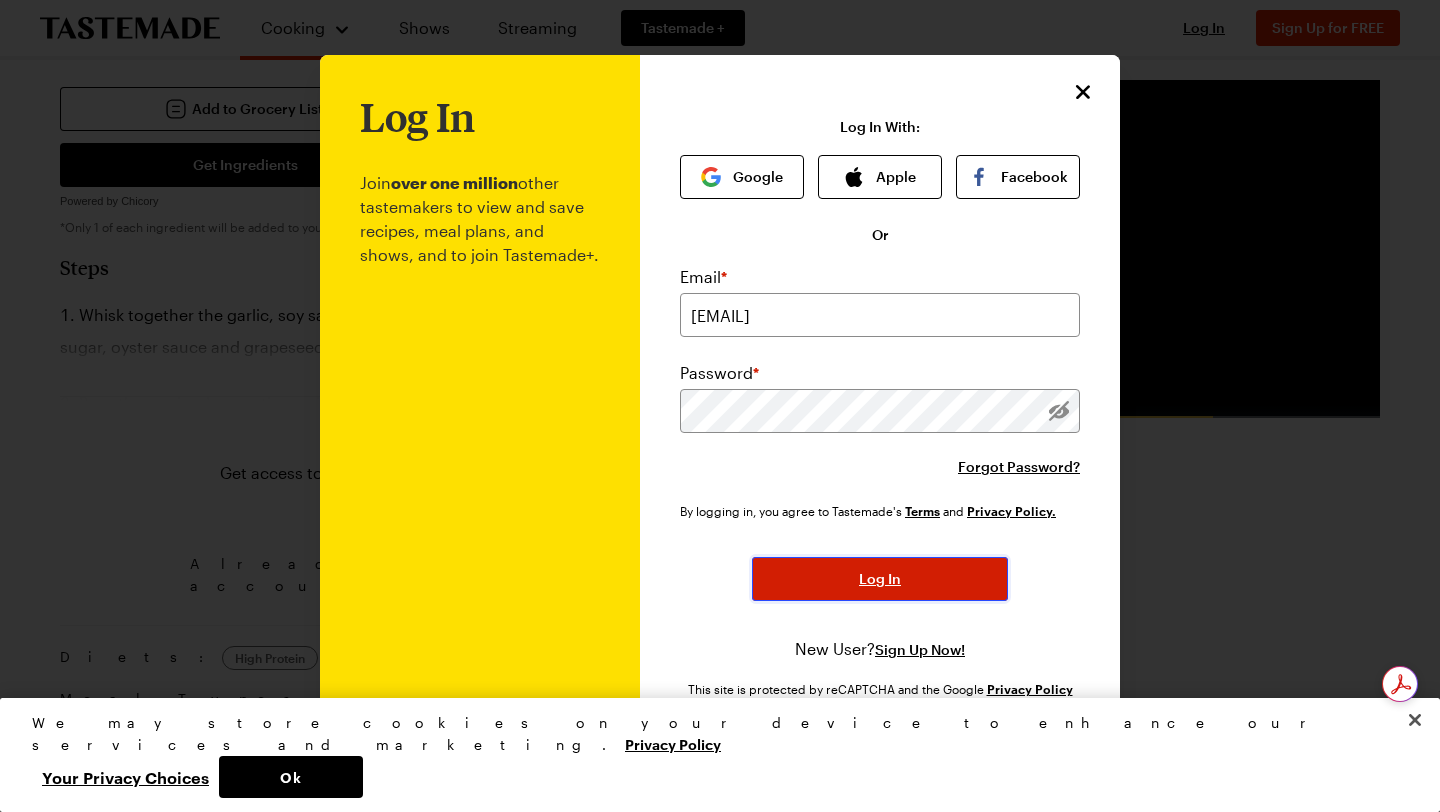 click on "Log In" at bounding box center (880, 579) 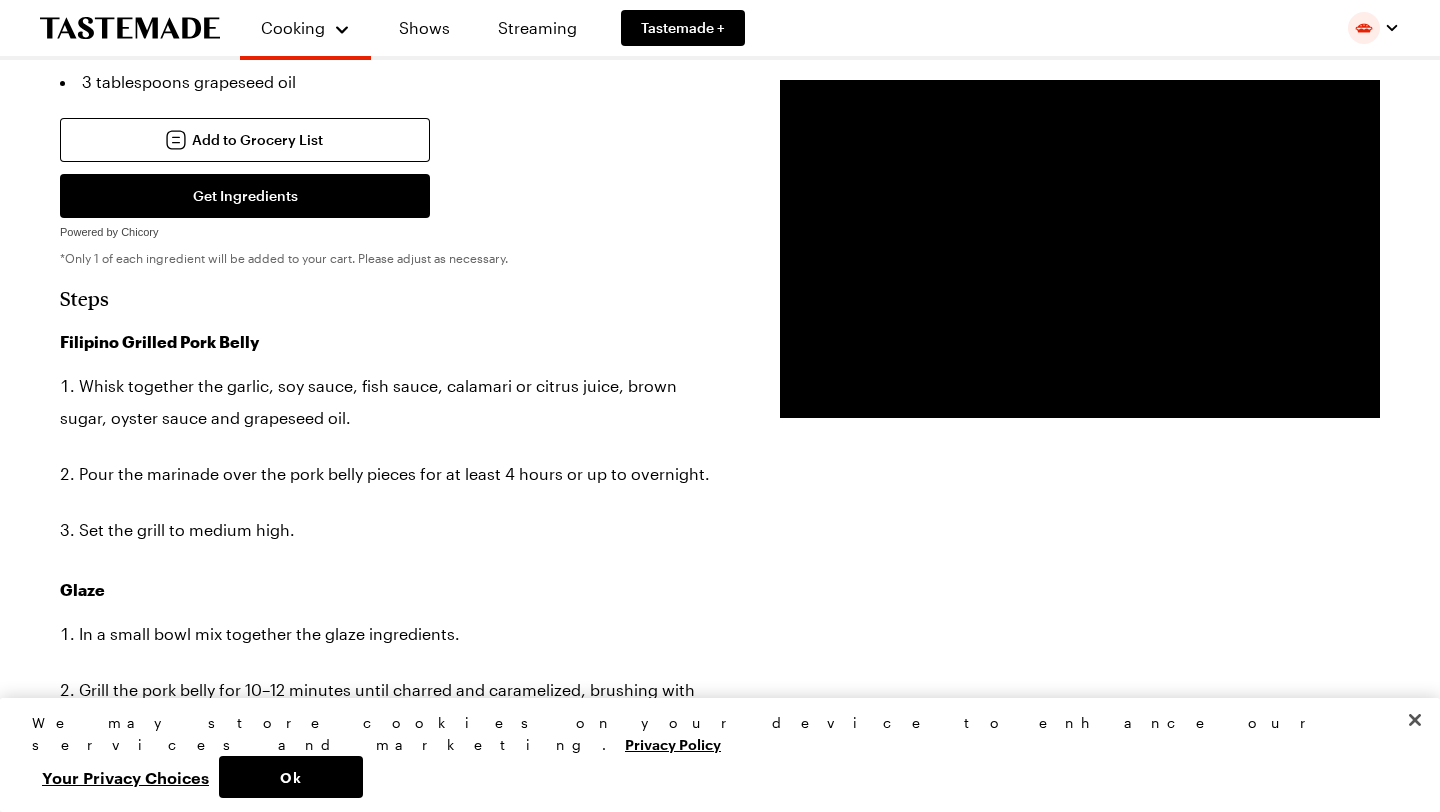 scroll, scrollTop: 1149, scrollLeft: 0, axis: vertical 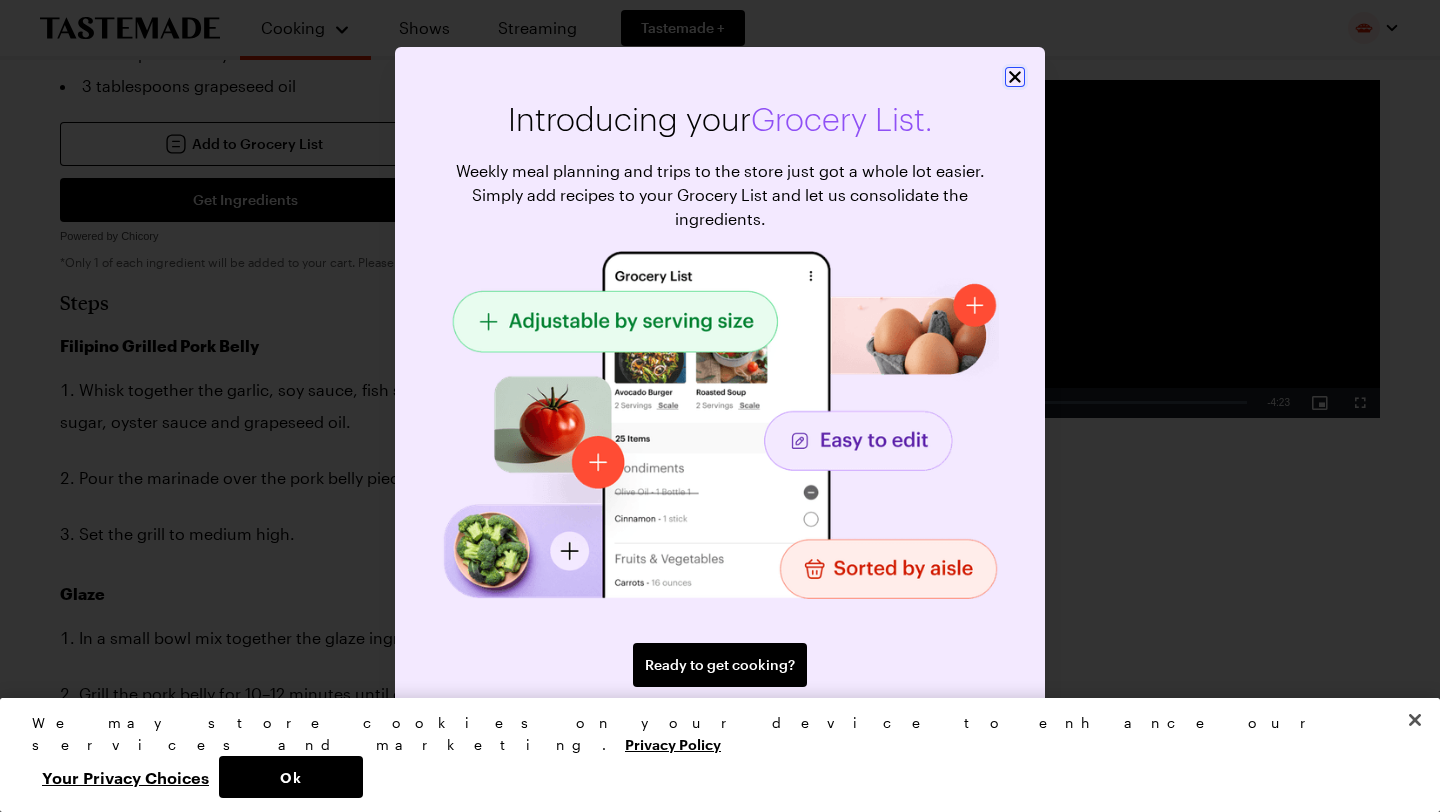 click 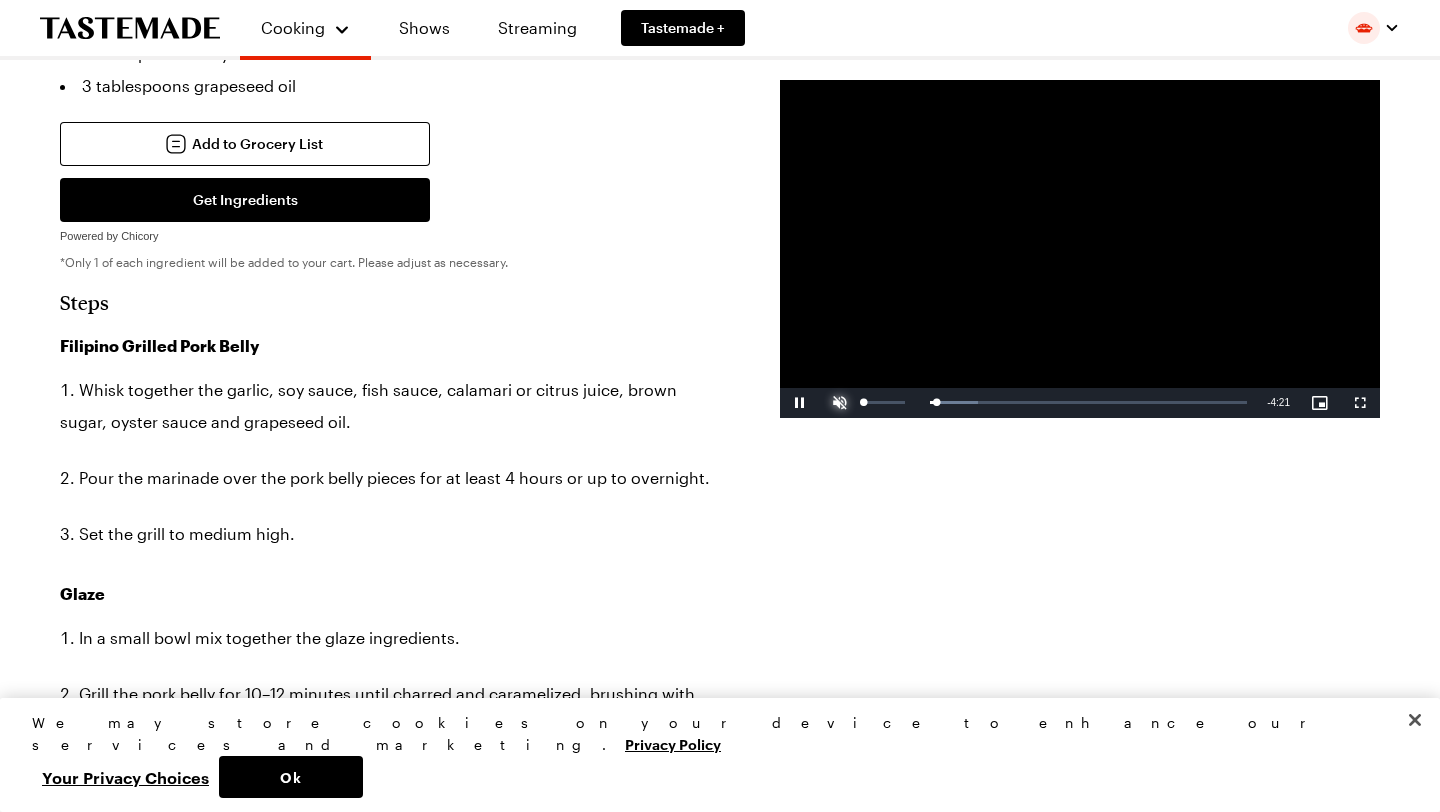 click at bounding box center (840, 403) 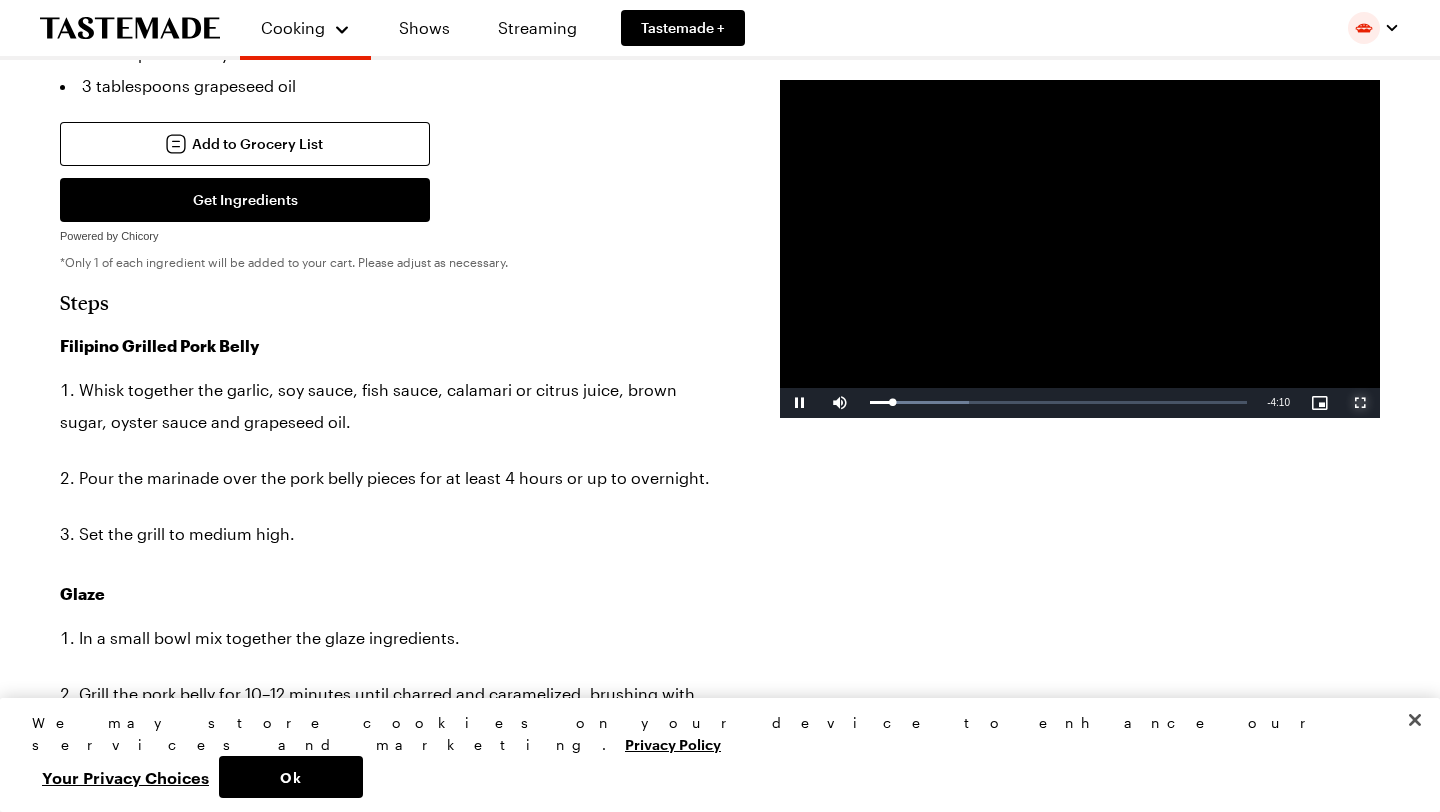 click at bounding box center (1360, 403) 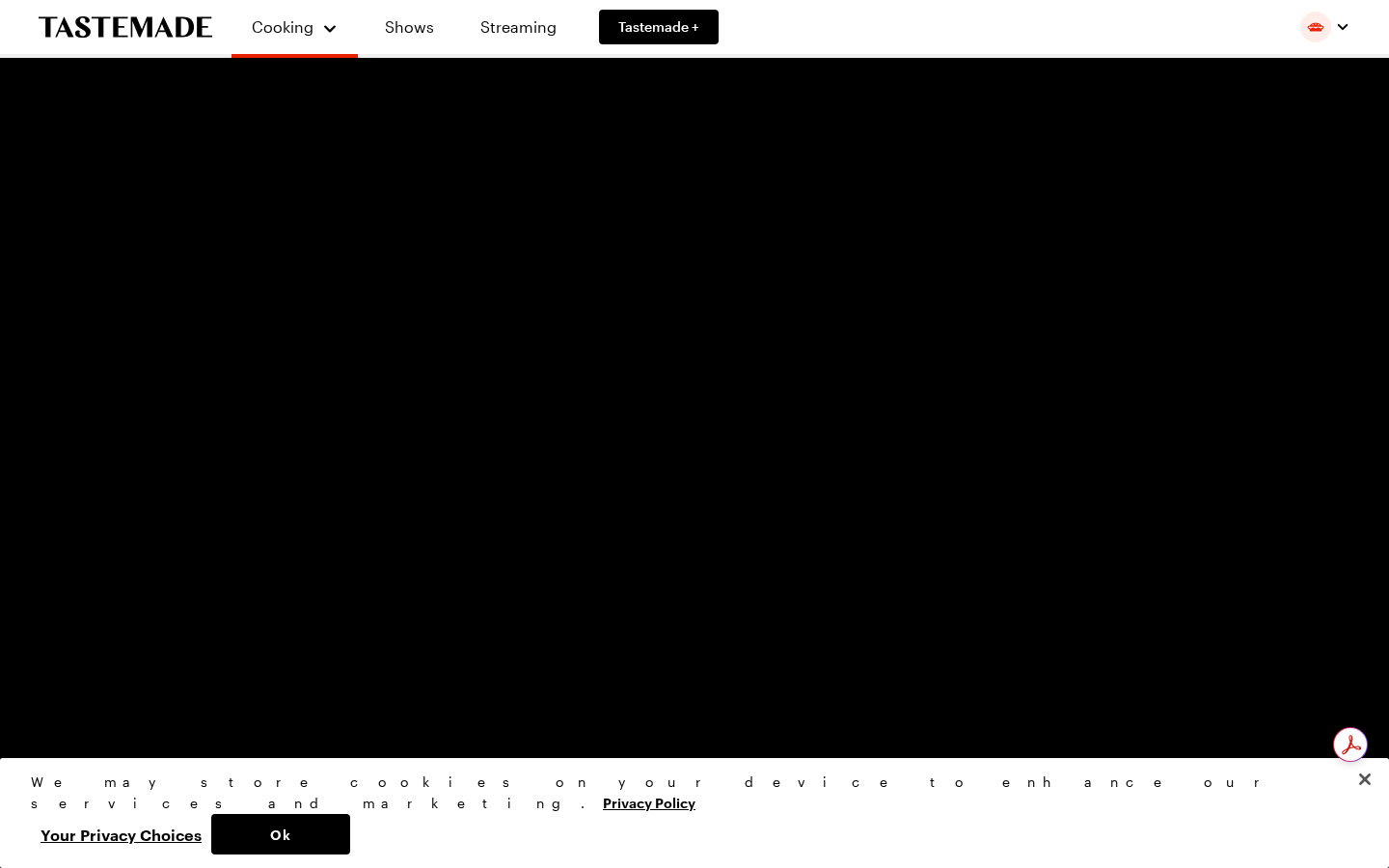 type 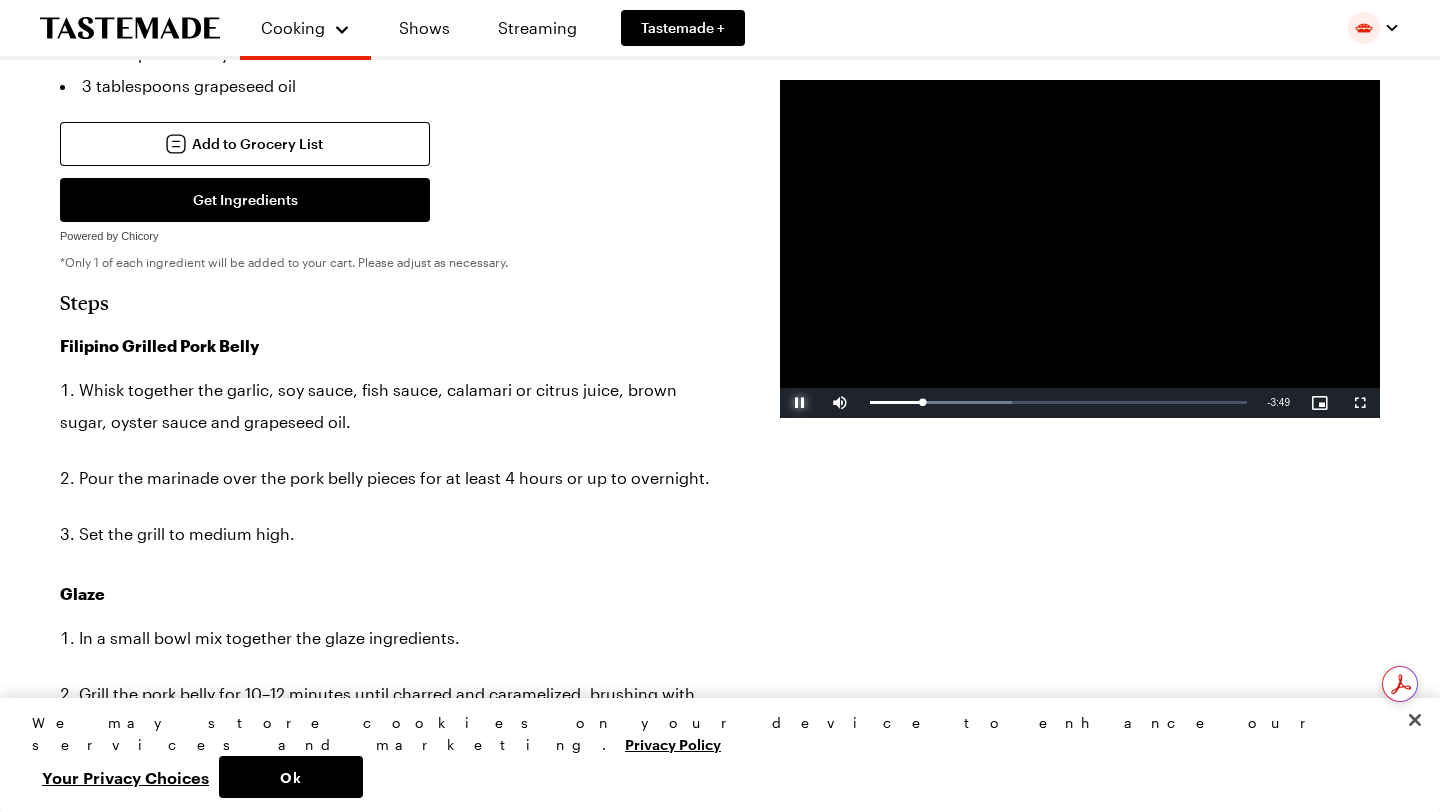 click at bounding box center (800, 403) 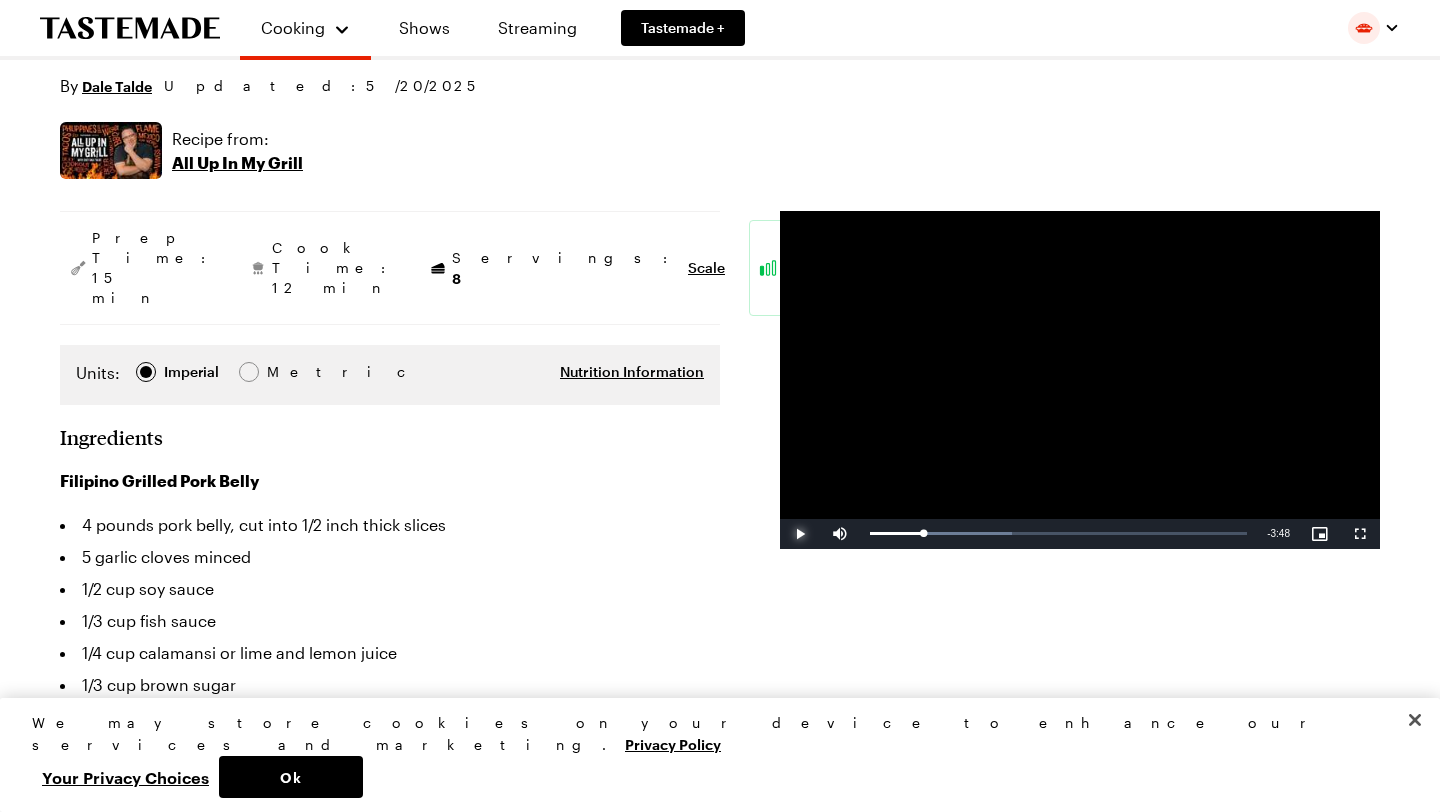 scroll, scrollTop: 276, scrollLeft: 0, axis: vertical 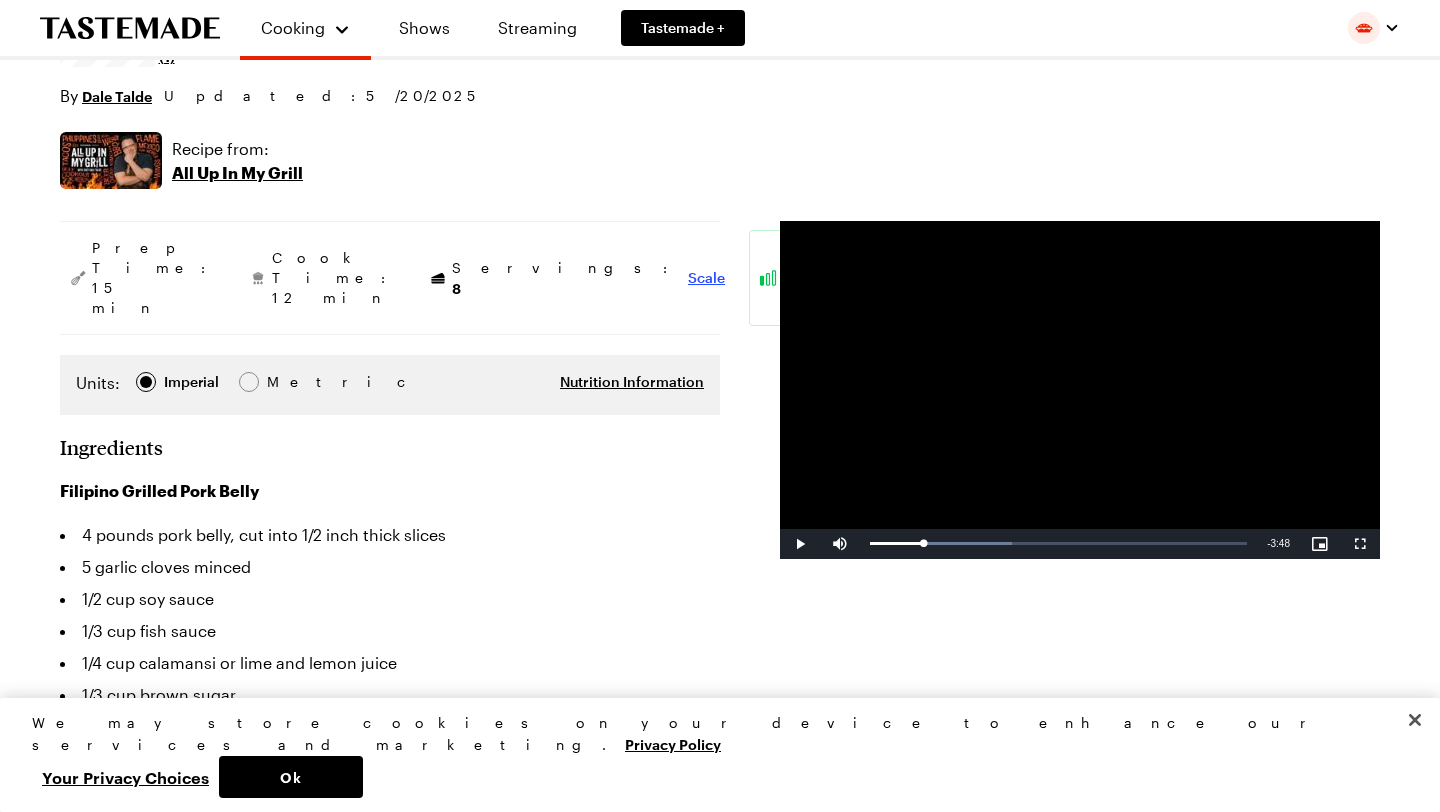 click on "Scale" at bounding box center (706, 278) 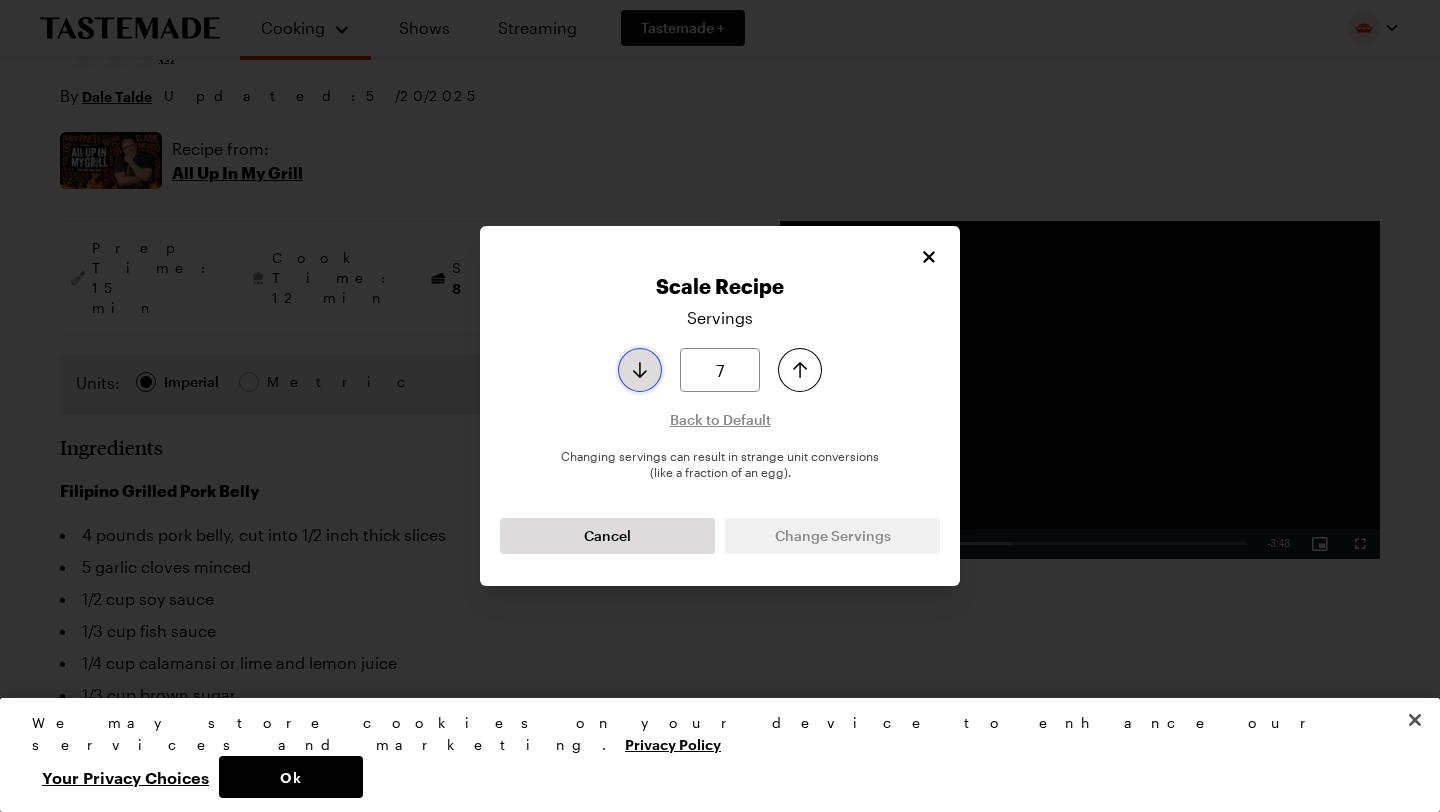 click 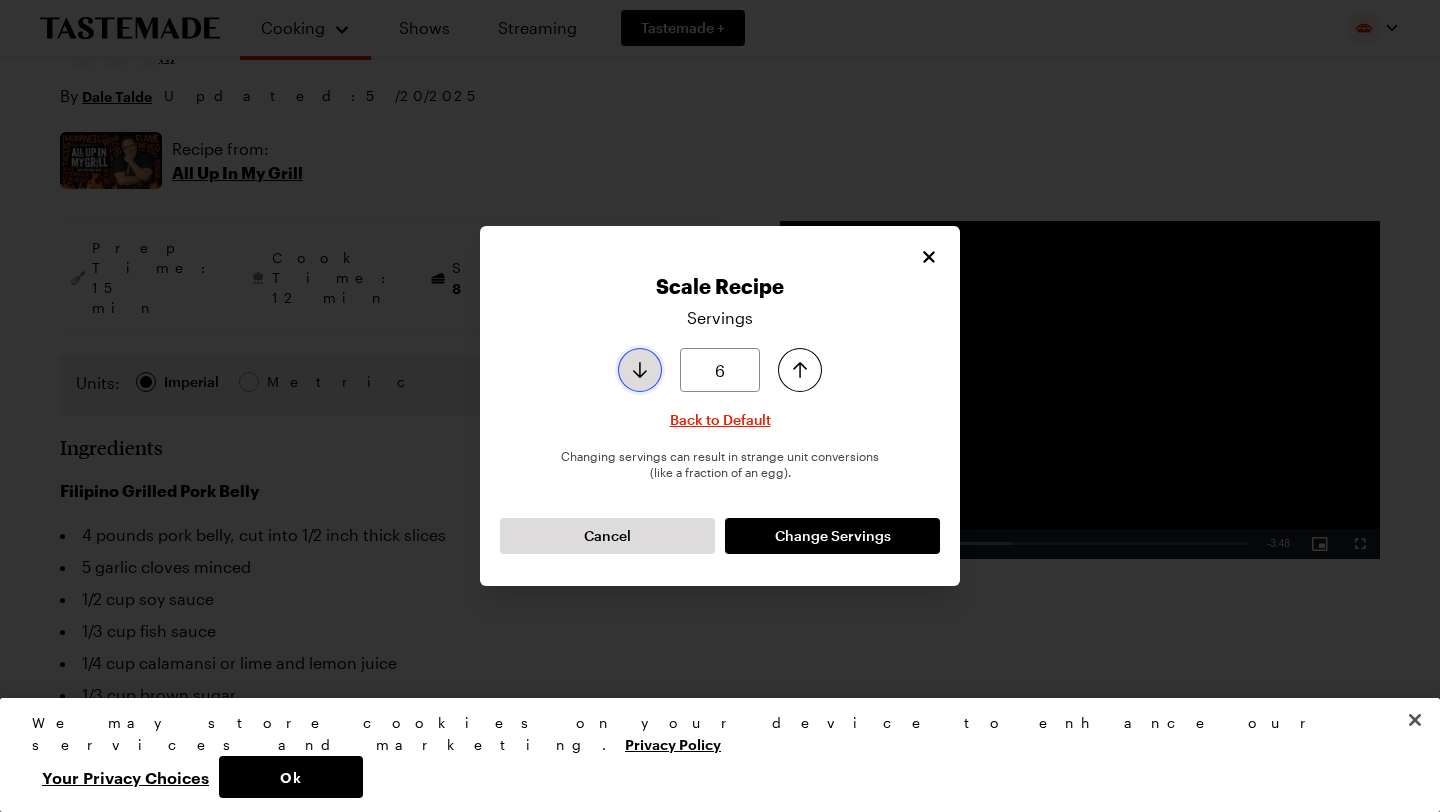 click 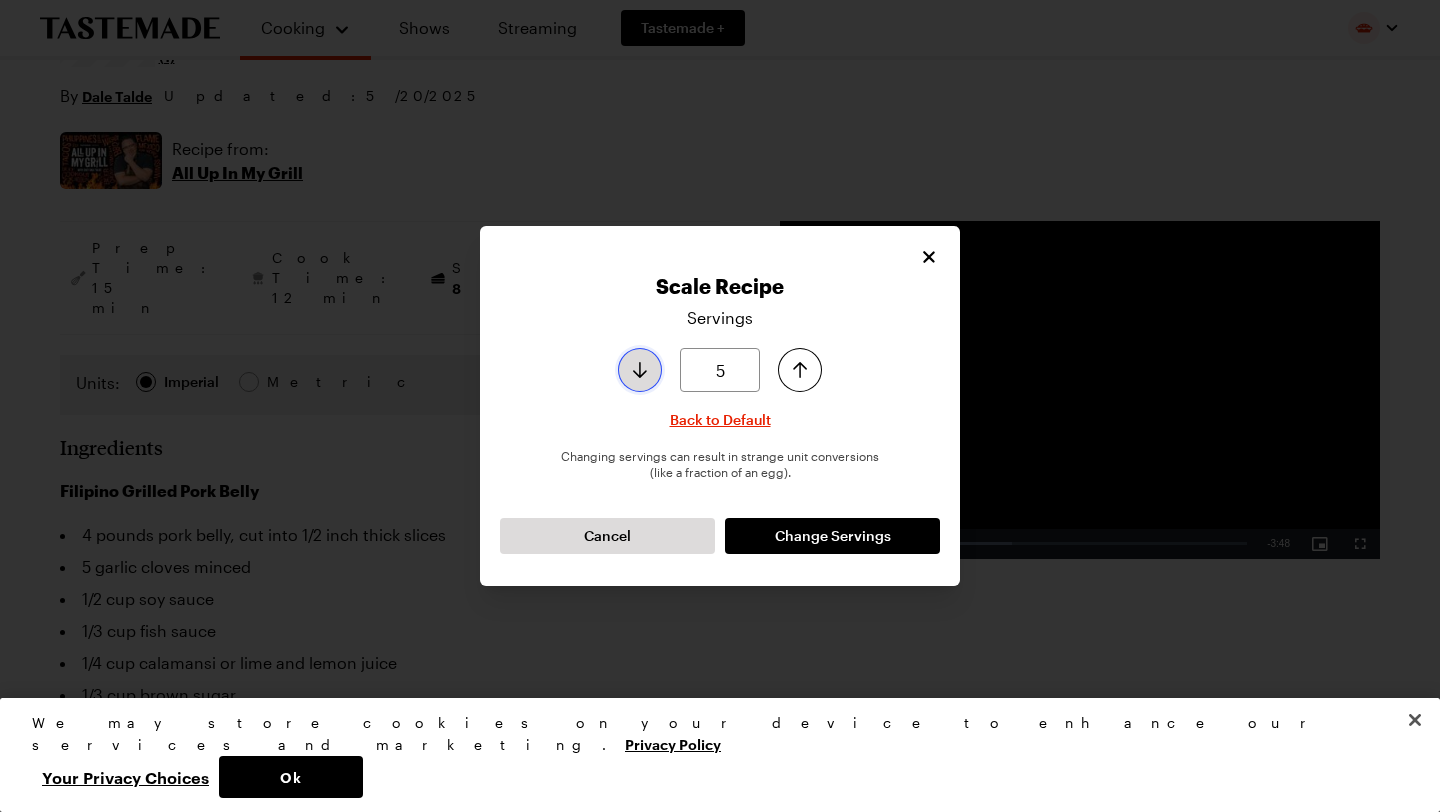 click 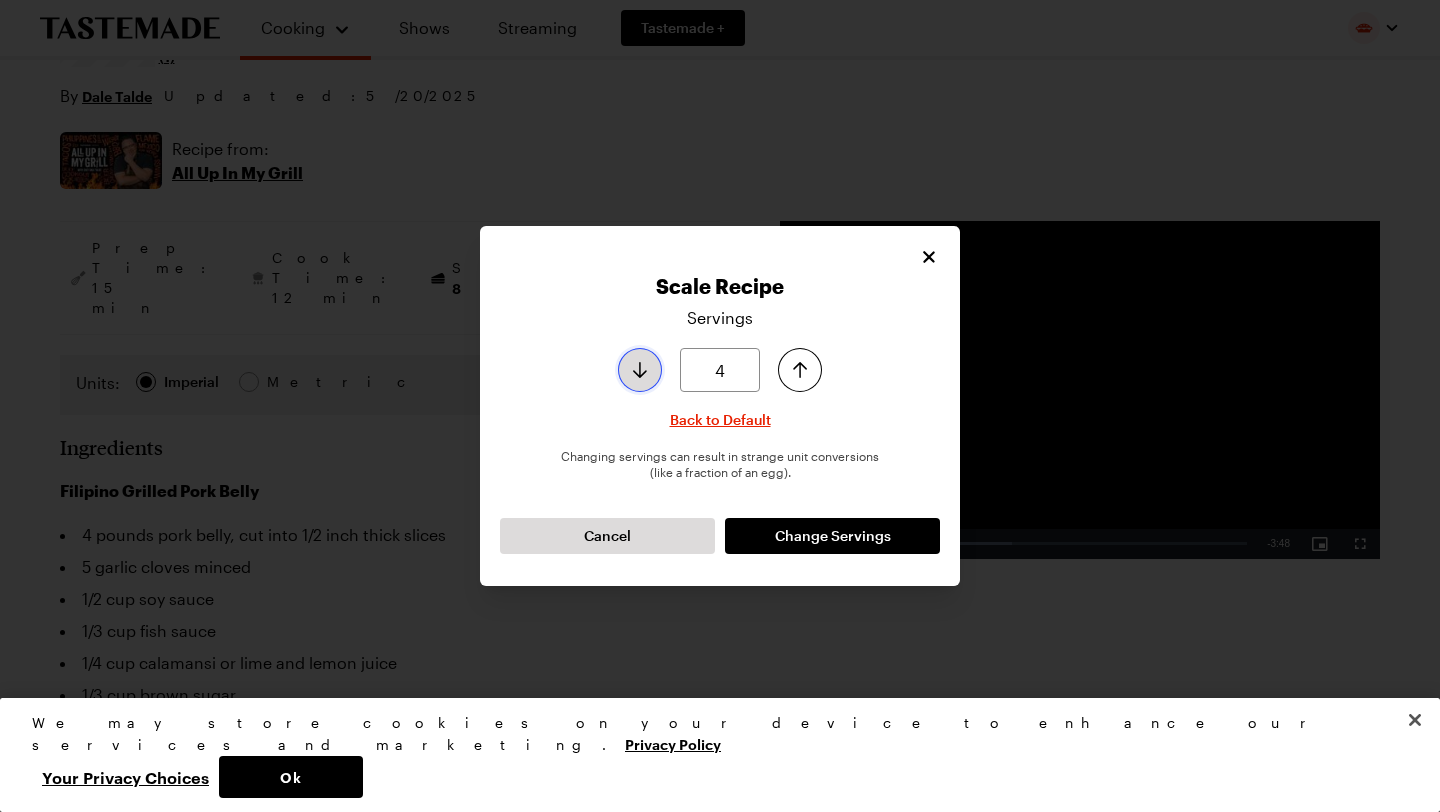 click 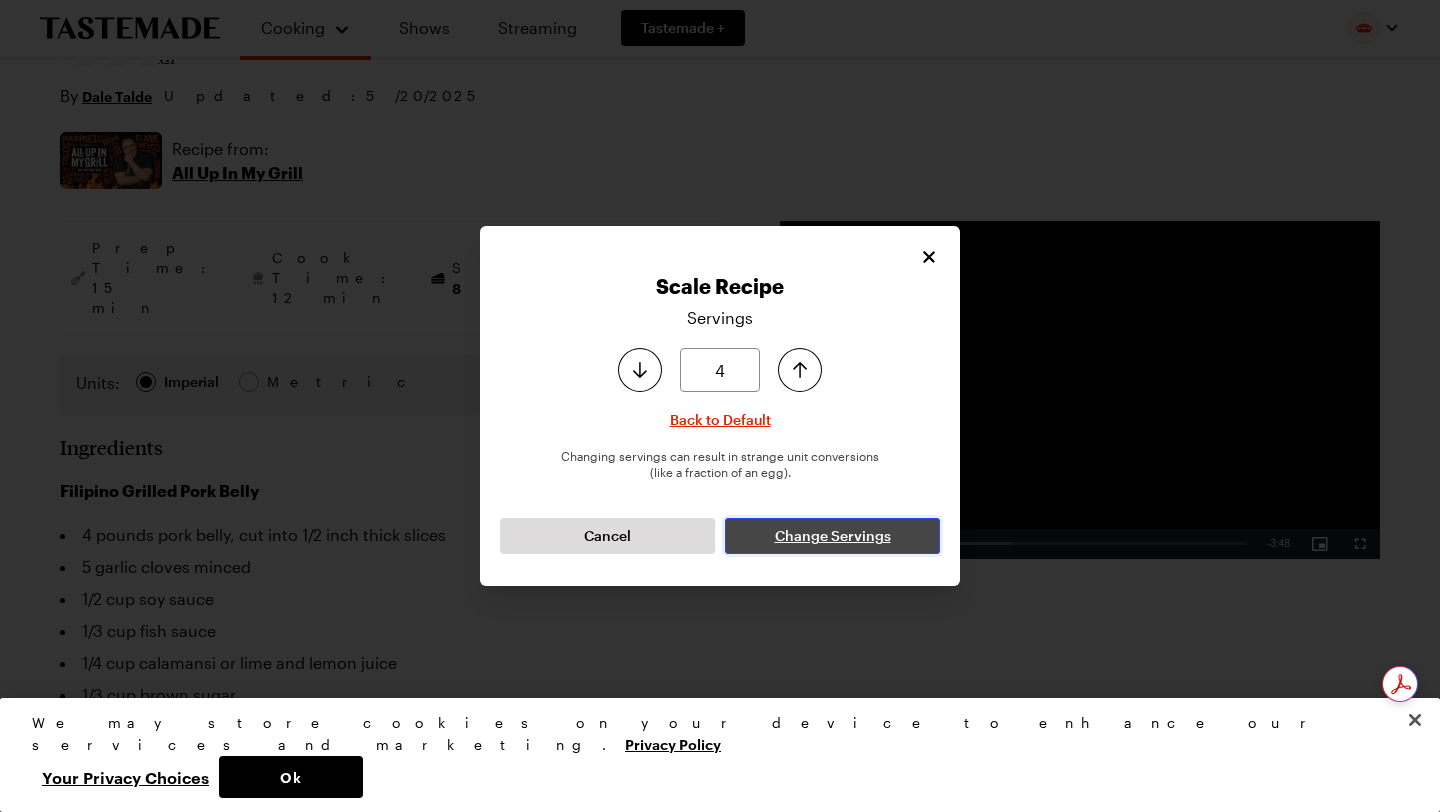 click on "Change Servings" at bounding box center [833, 536] 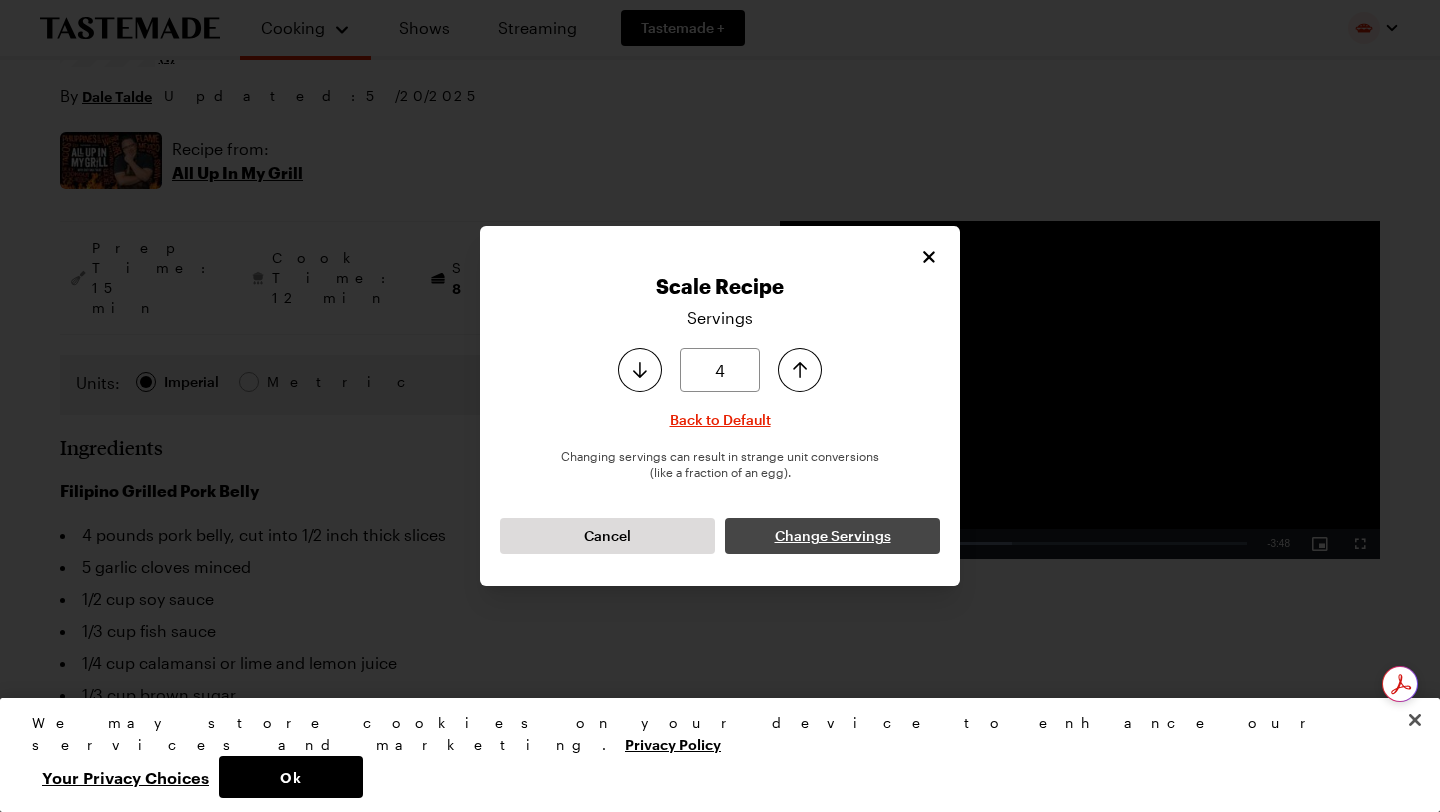 type on "x" 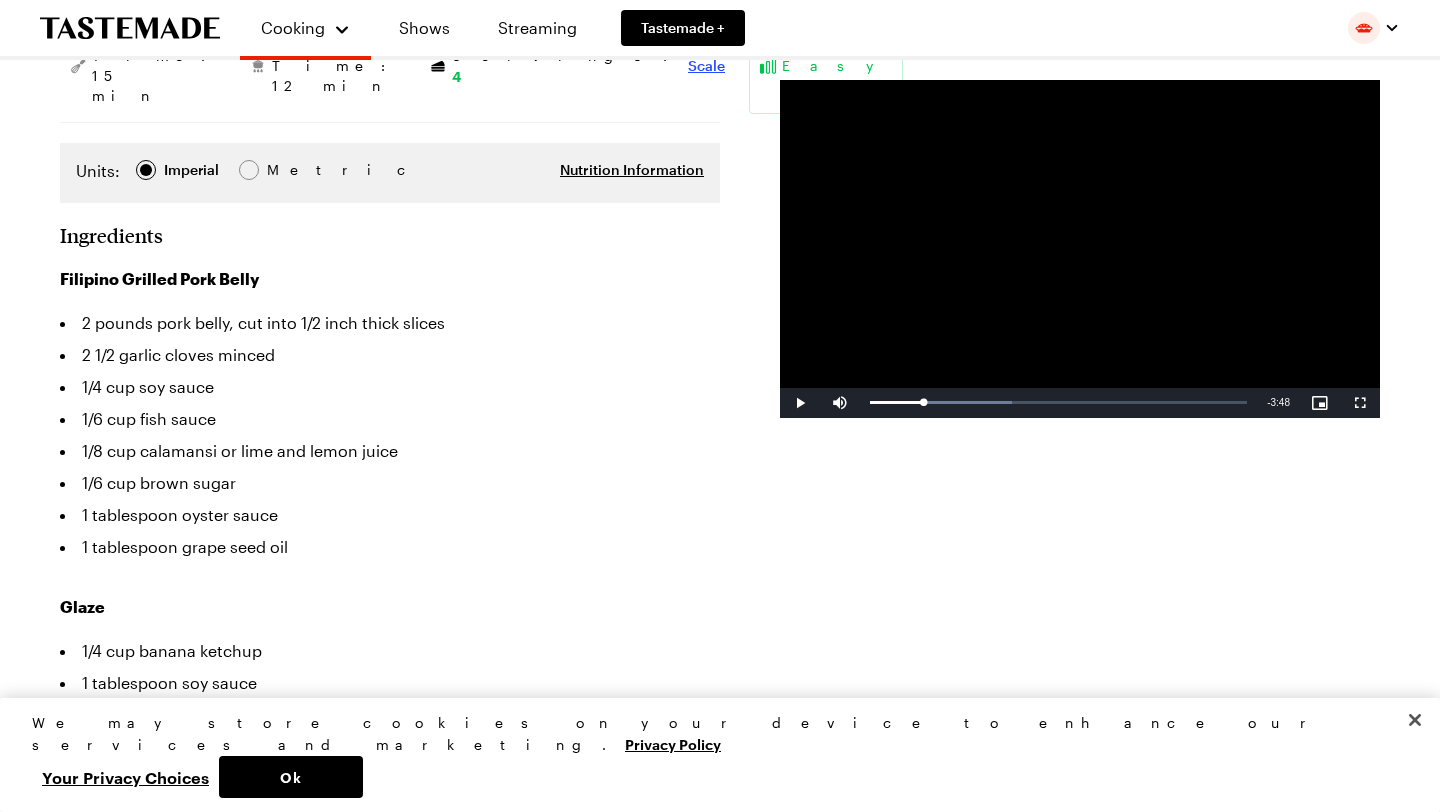scroll, scrollTop: 491, scrollLeft: 0, axis: vertical 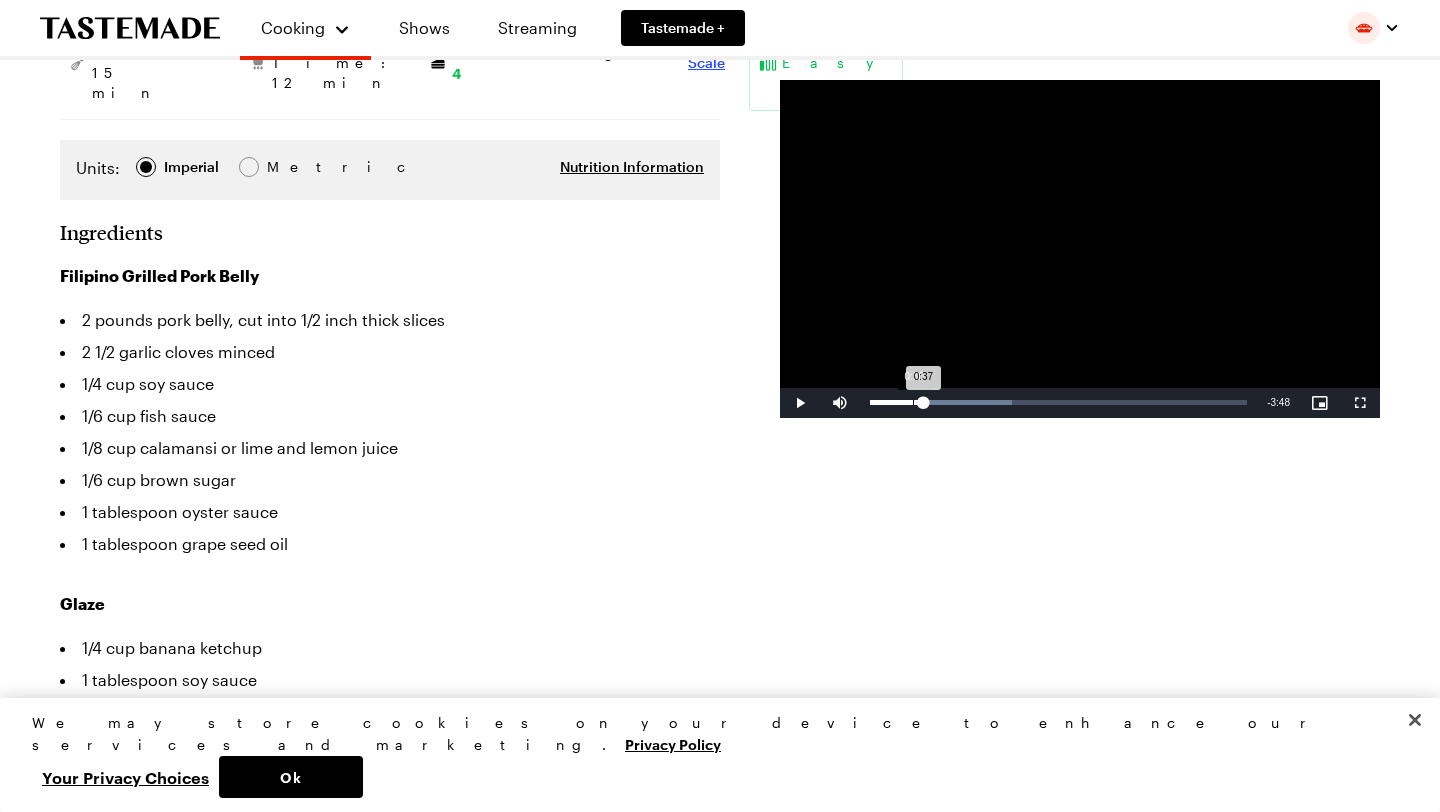 click on "0:30" at bounding box center (913, 402) 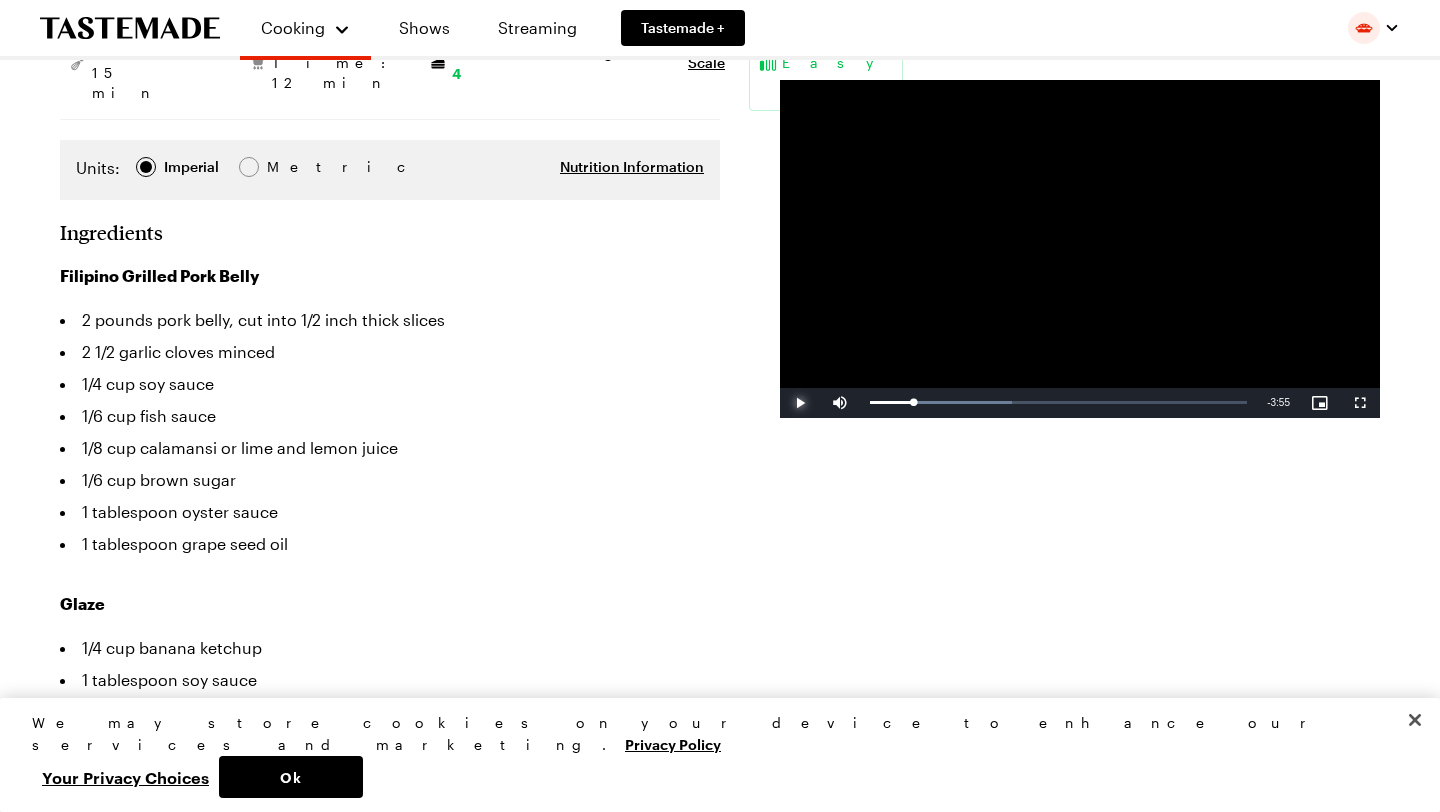 click at bounding box center [800, 403] 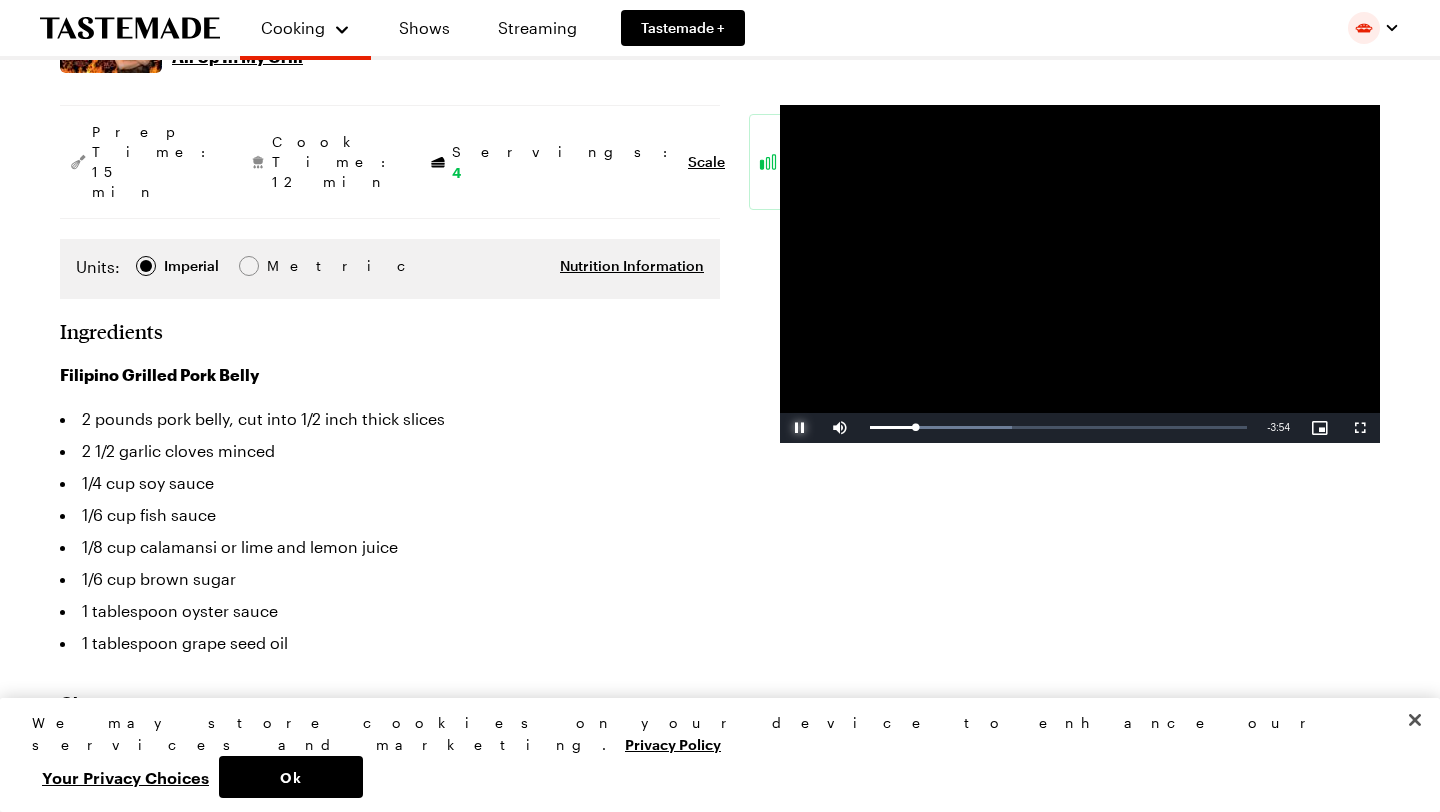 scroll, scrollTop: 380, scrollLeft: 0, axis: vertical 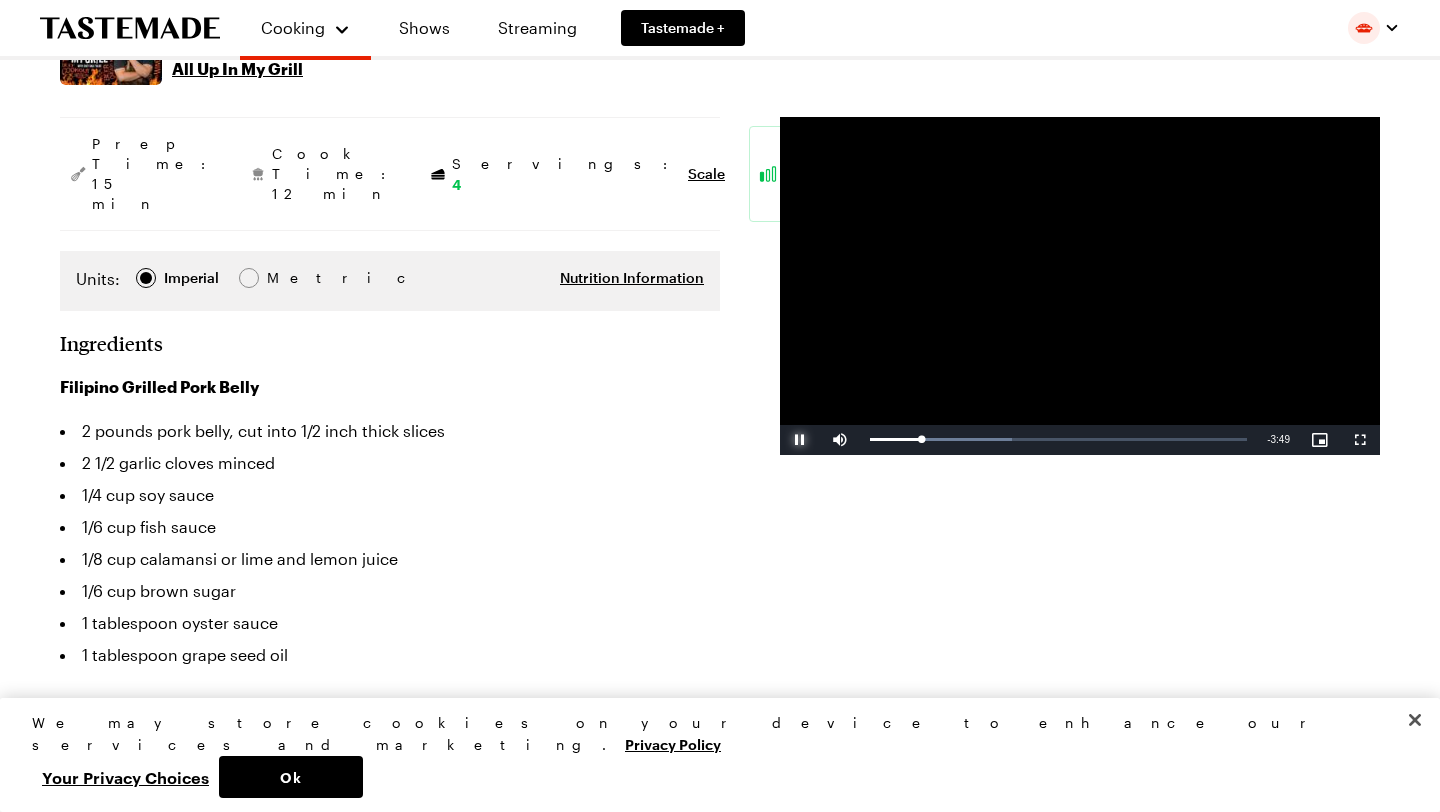 click at bounding box center (800, 440) 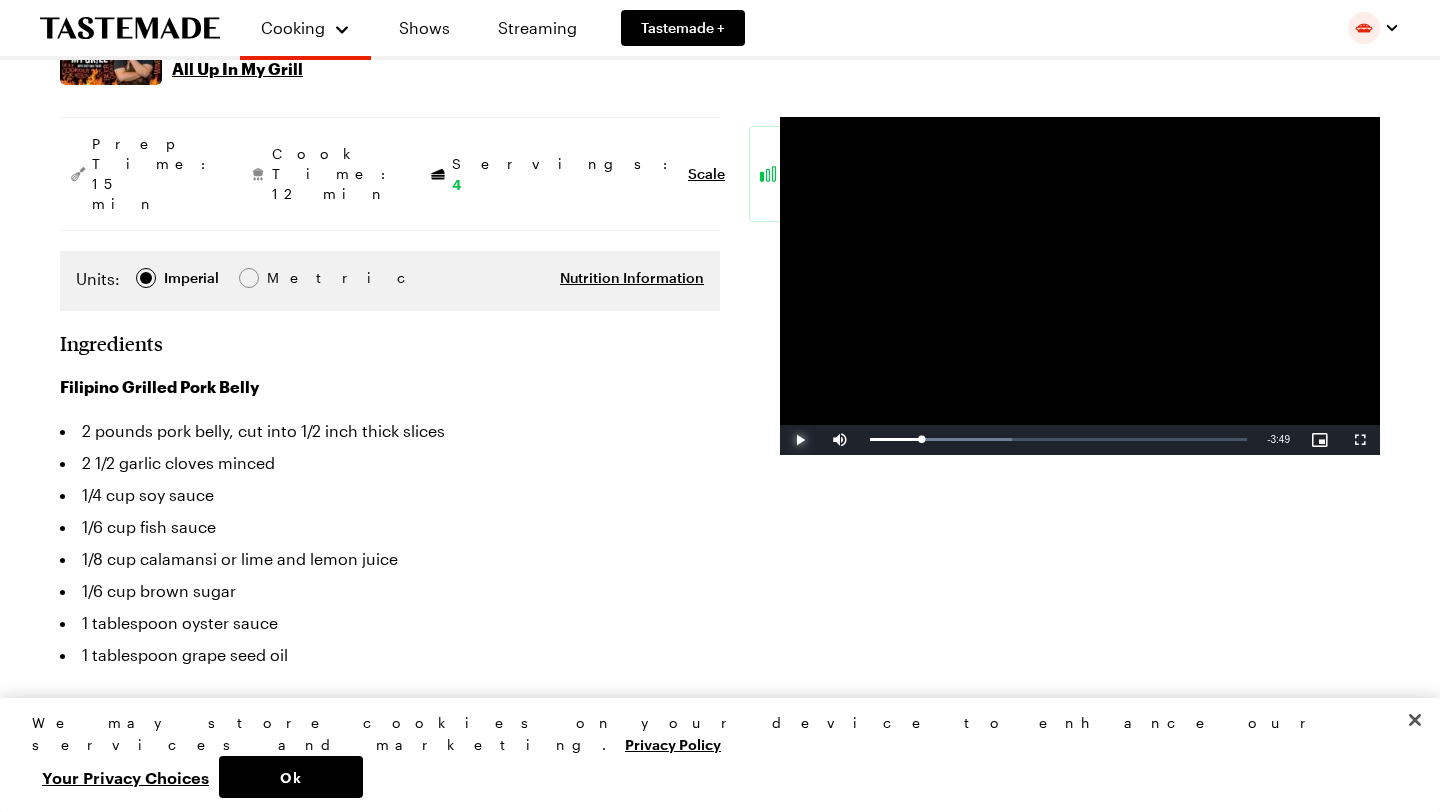 click at bounding box center [800, 440] 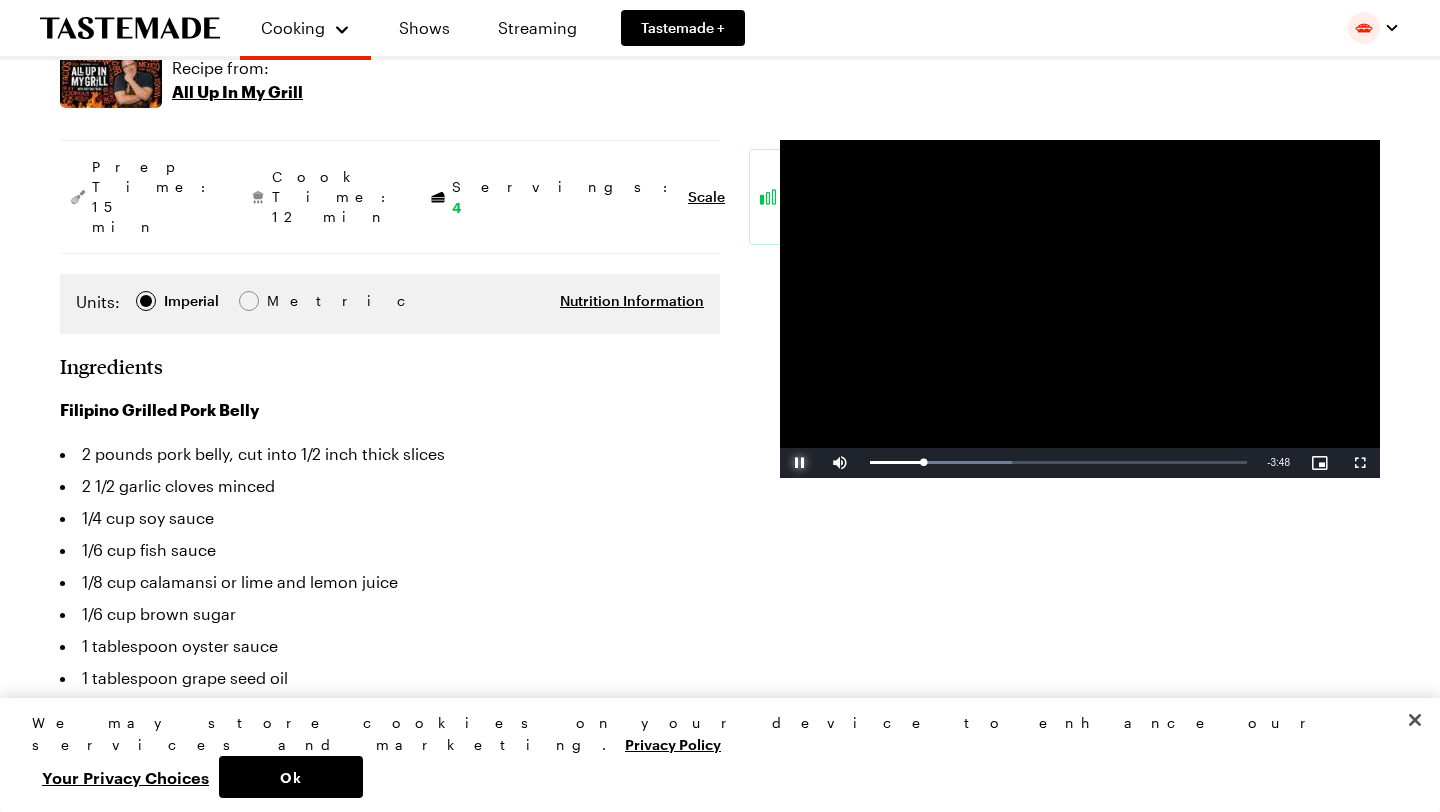 scroll, scrollTop: 350, scrollLeft: 0, axis: vertical 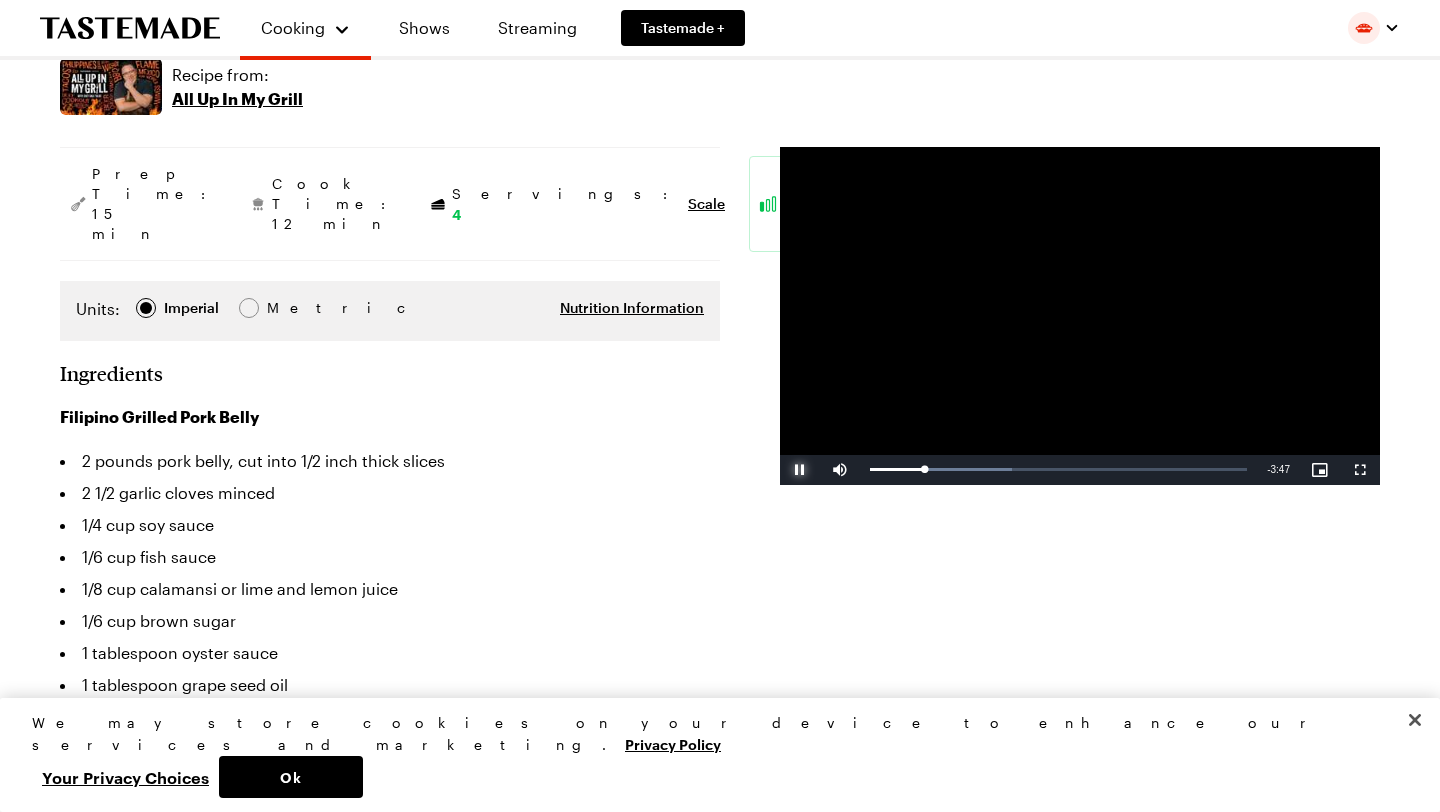 click at bounding box center (800, 470) 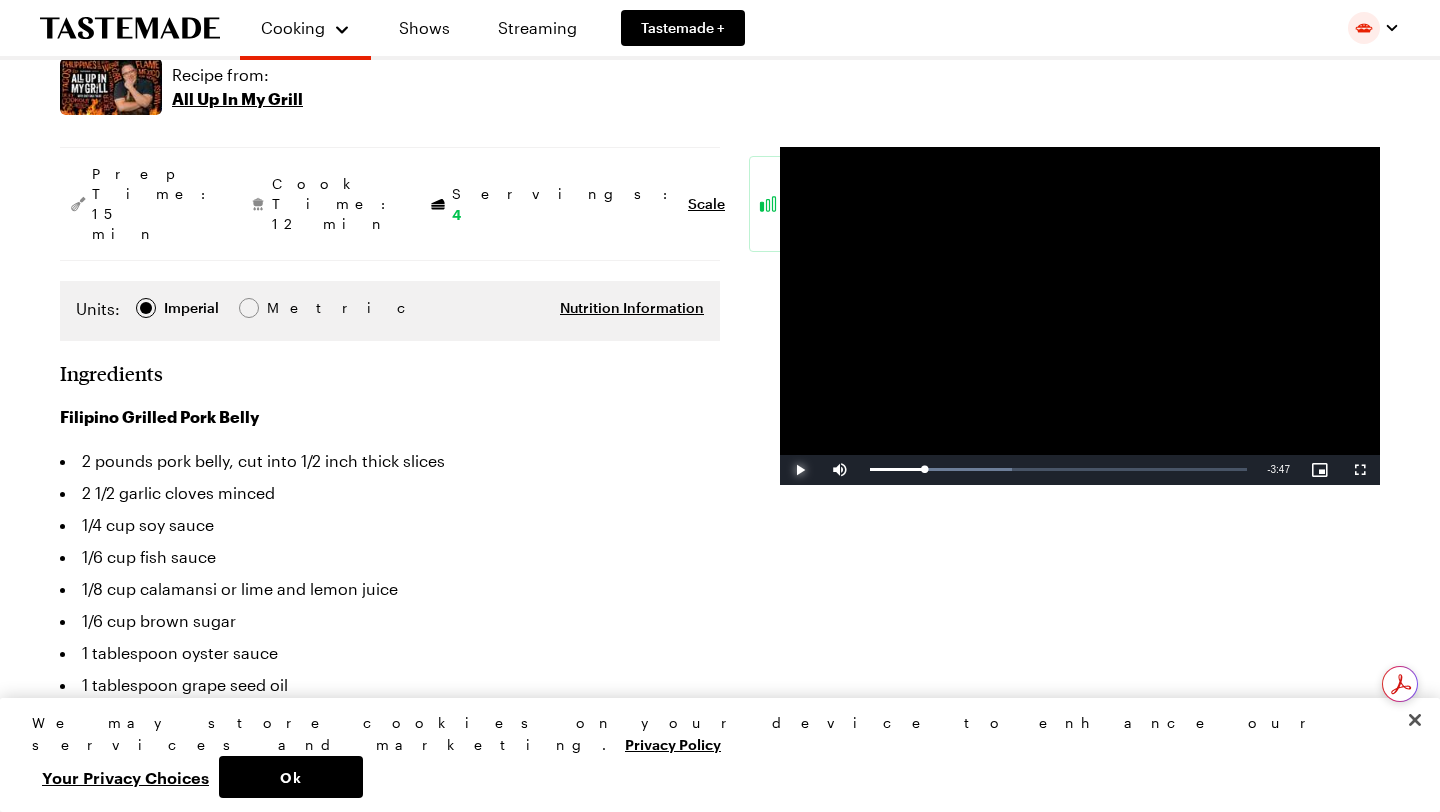 click at bounding box center [800, 470] 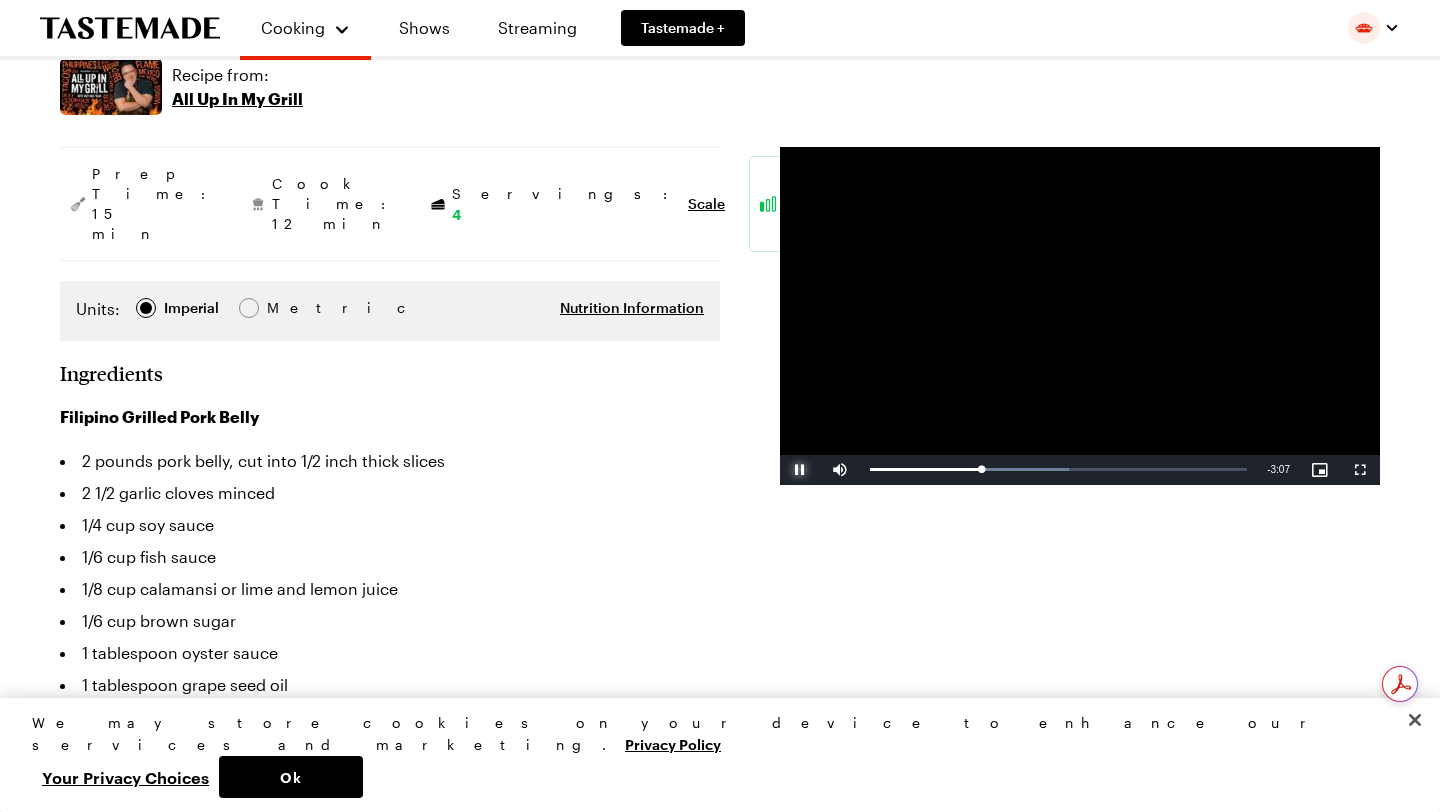 type 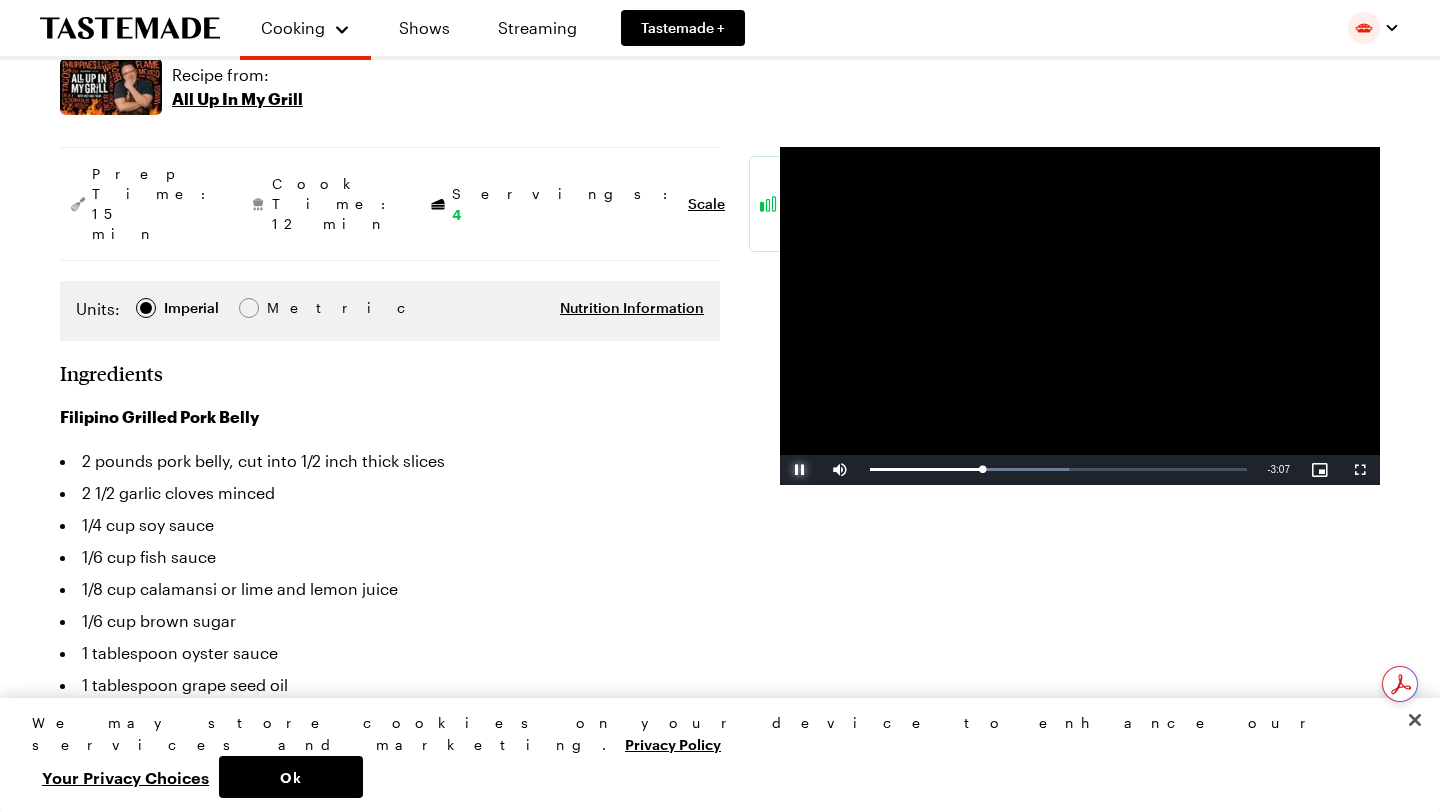 click on "Pause" at bounding box center (800, 470) 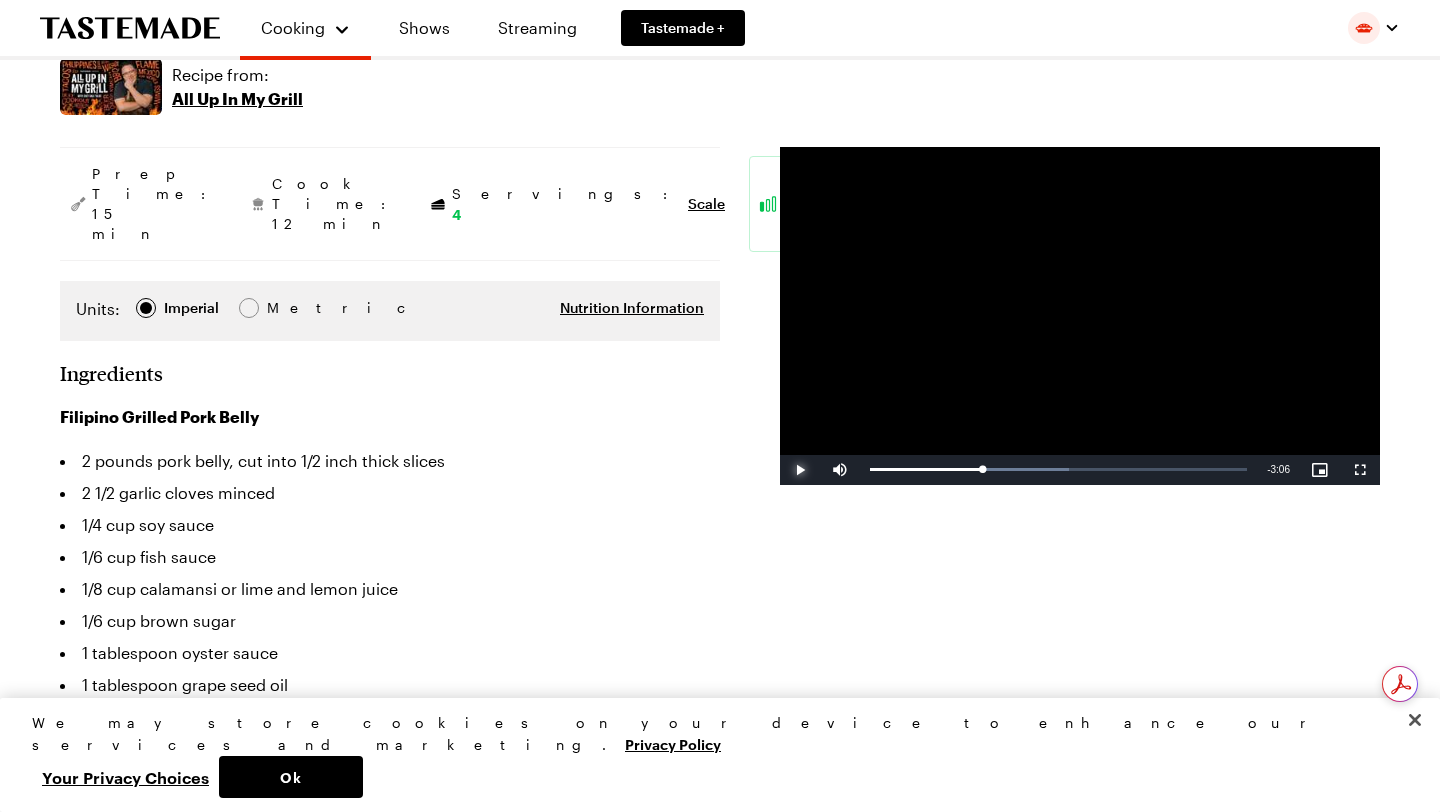 click on "Play" at bounding box center [800, 470] 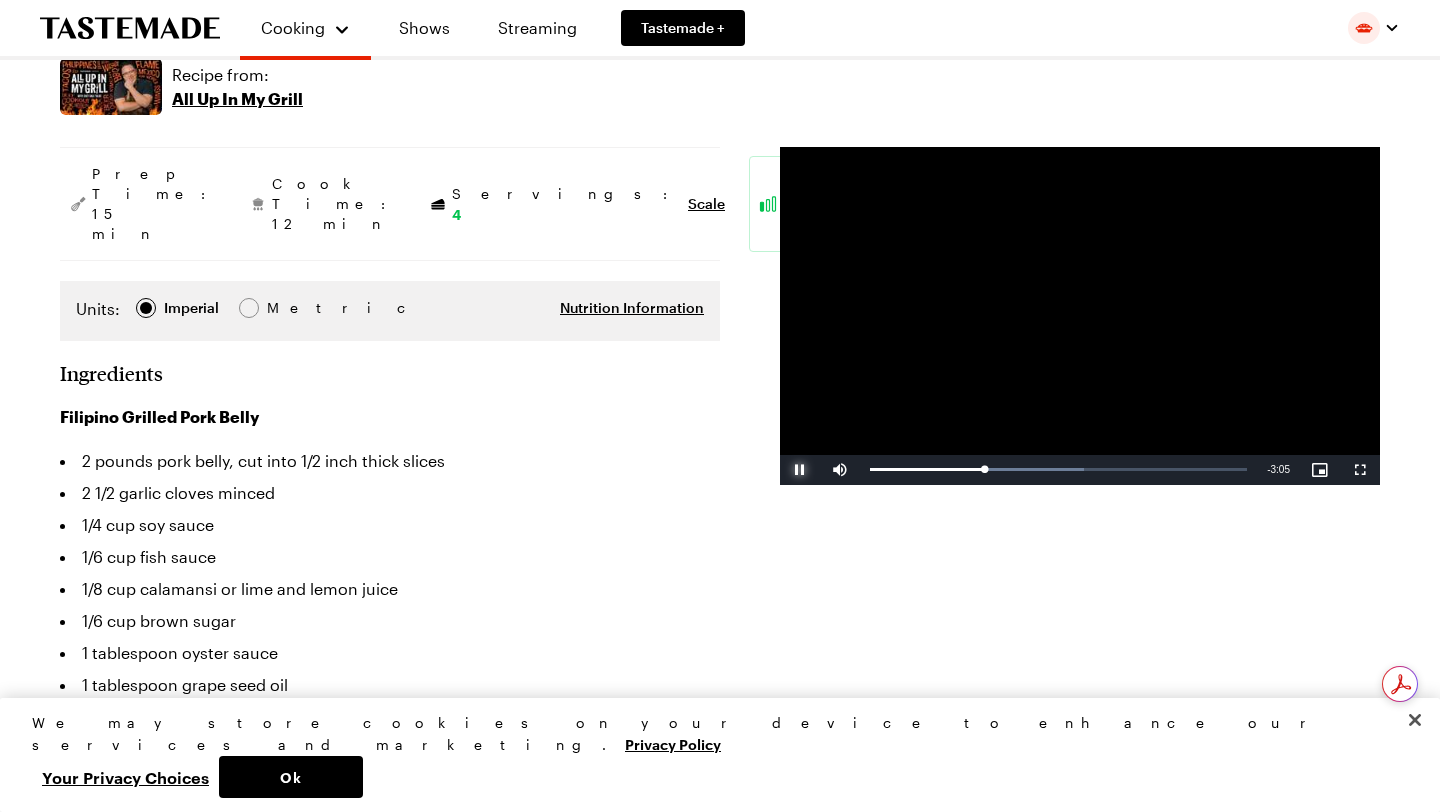 click on "Pause" at bounding box center [800, 470] 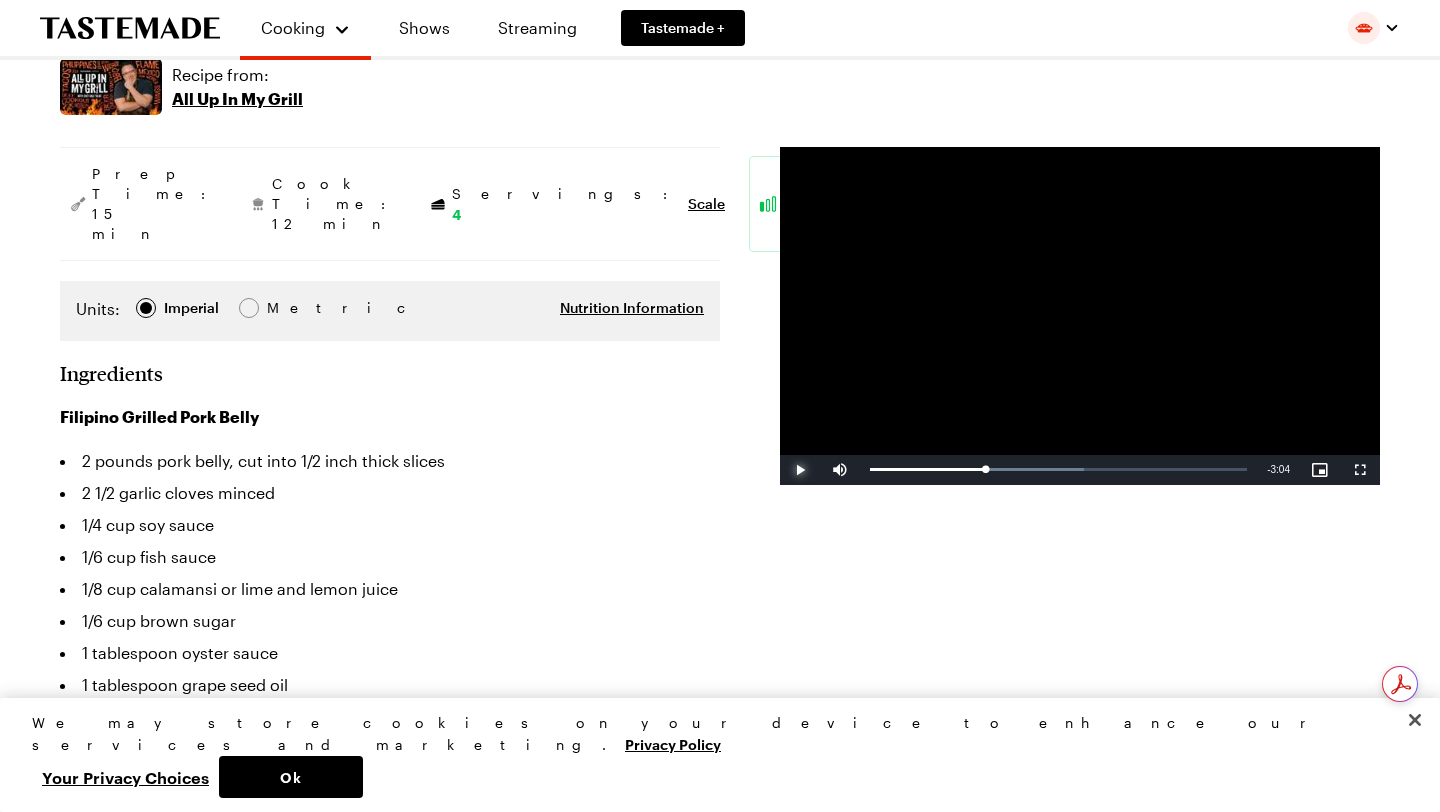 click on "Play" at bounding box center (800, 470) 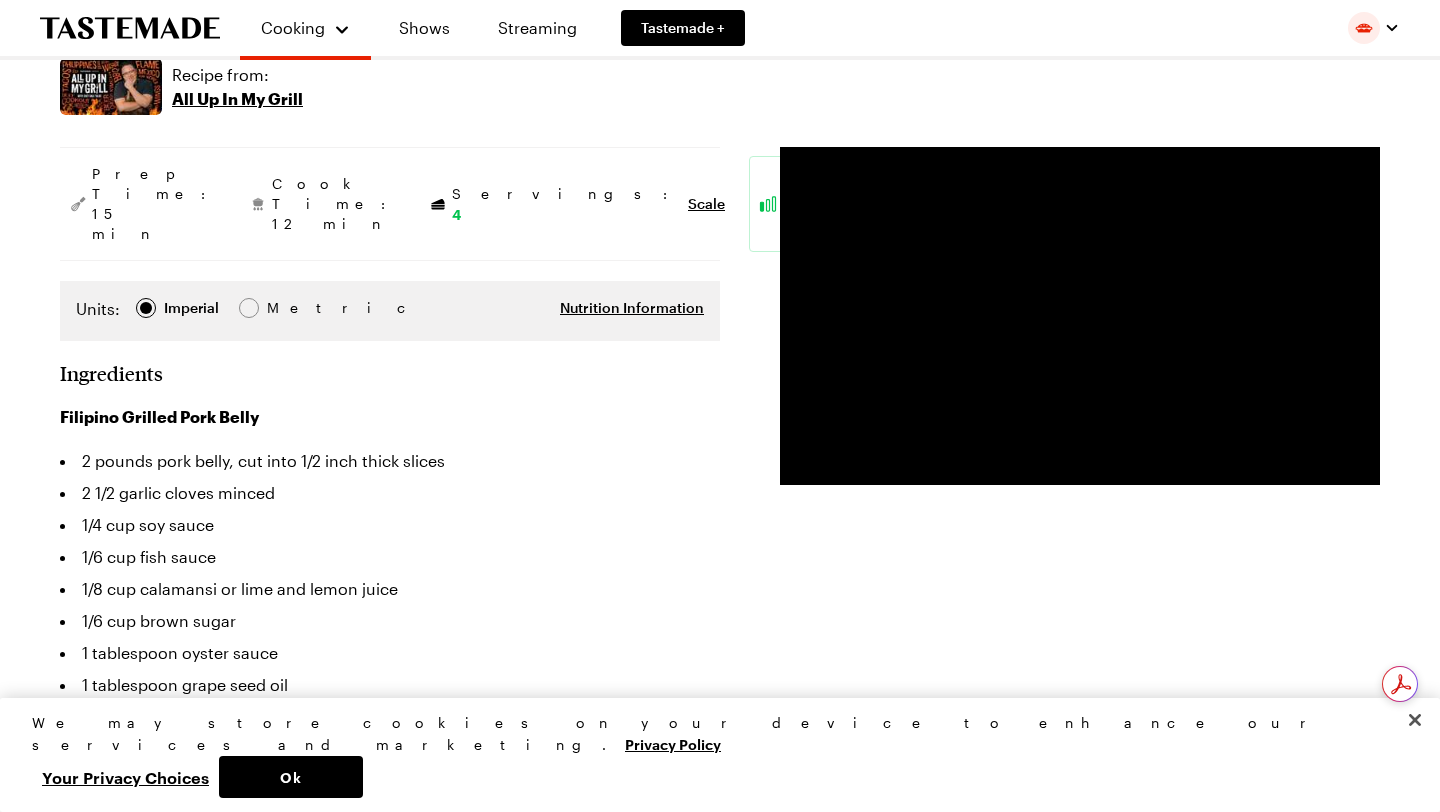 click on "Pause" at bounding box center (800, 470) 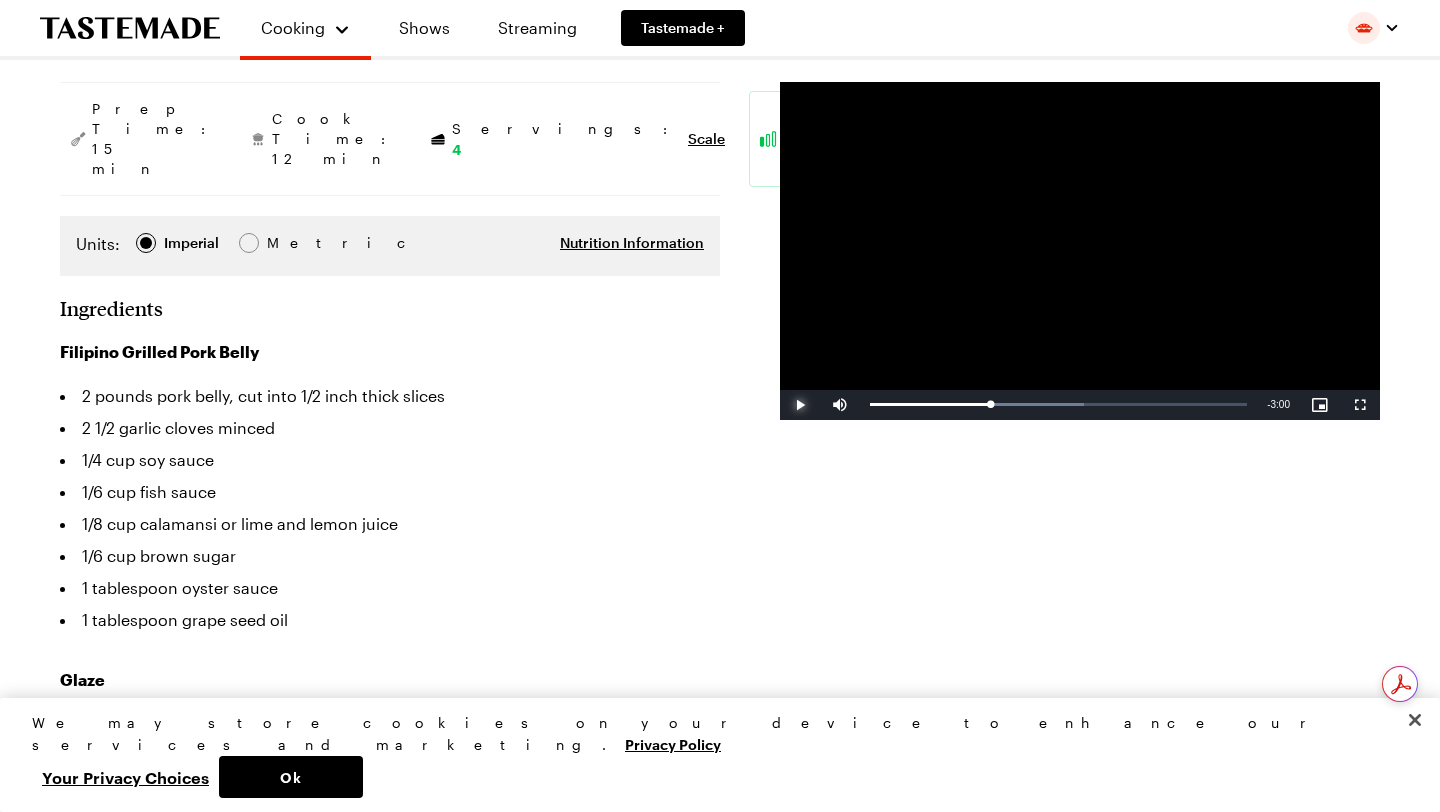scroll, scrollTop: 405, scrollLeft: 0, axis: vertical 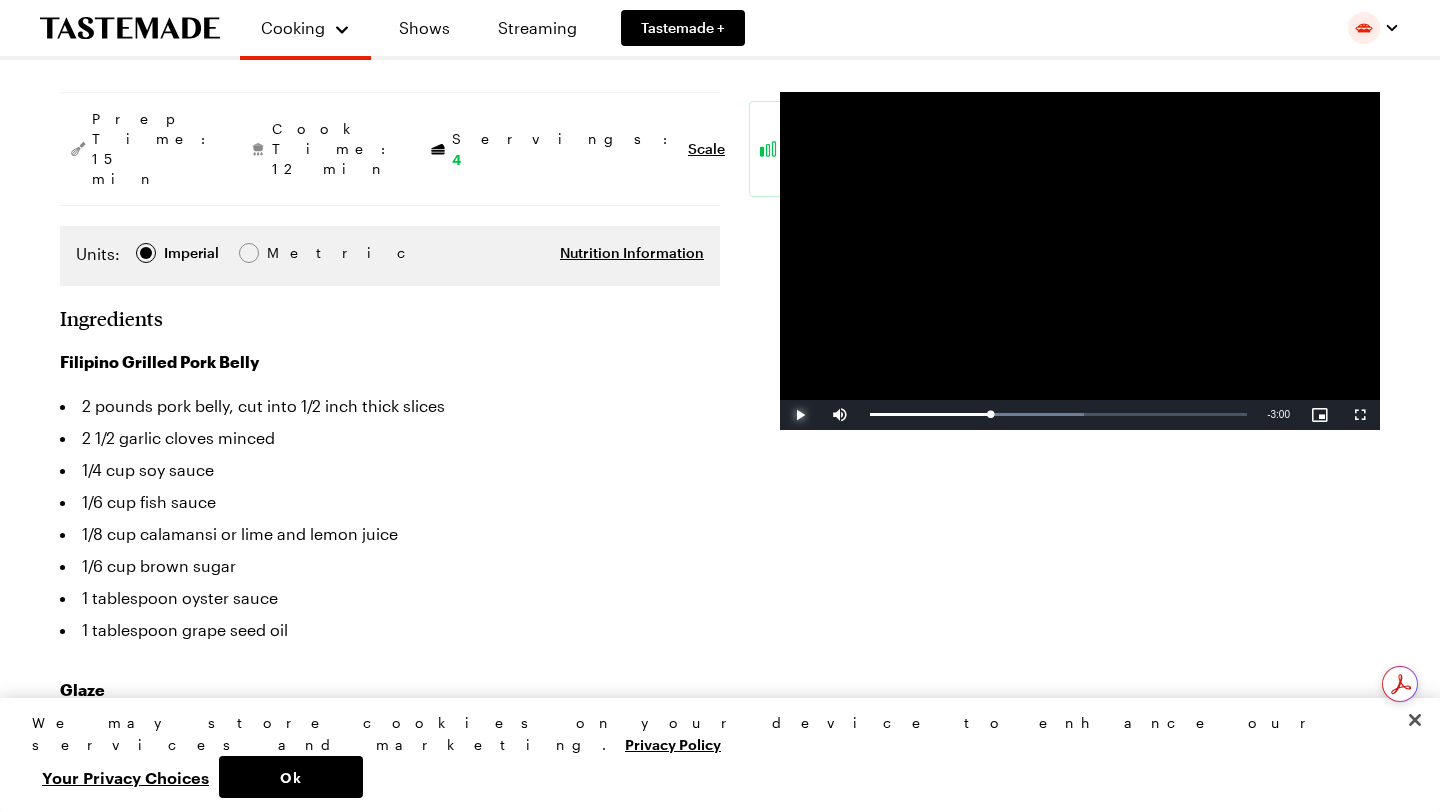 click on "Play" at bounding box center (800, 415) 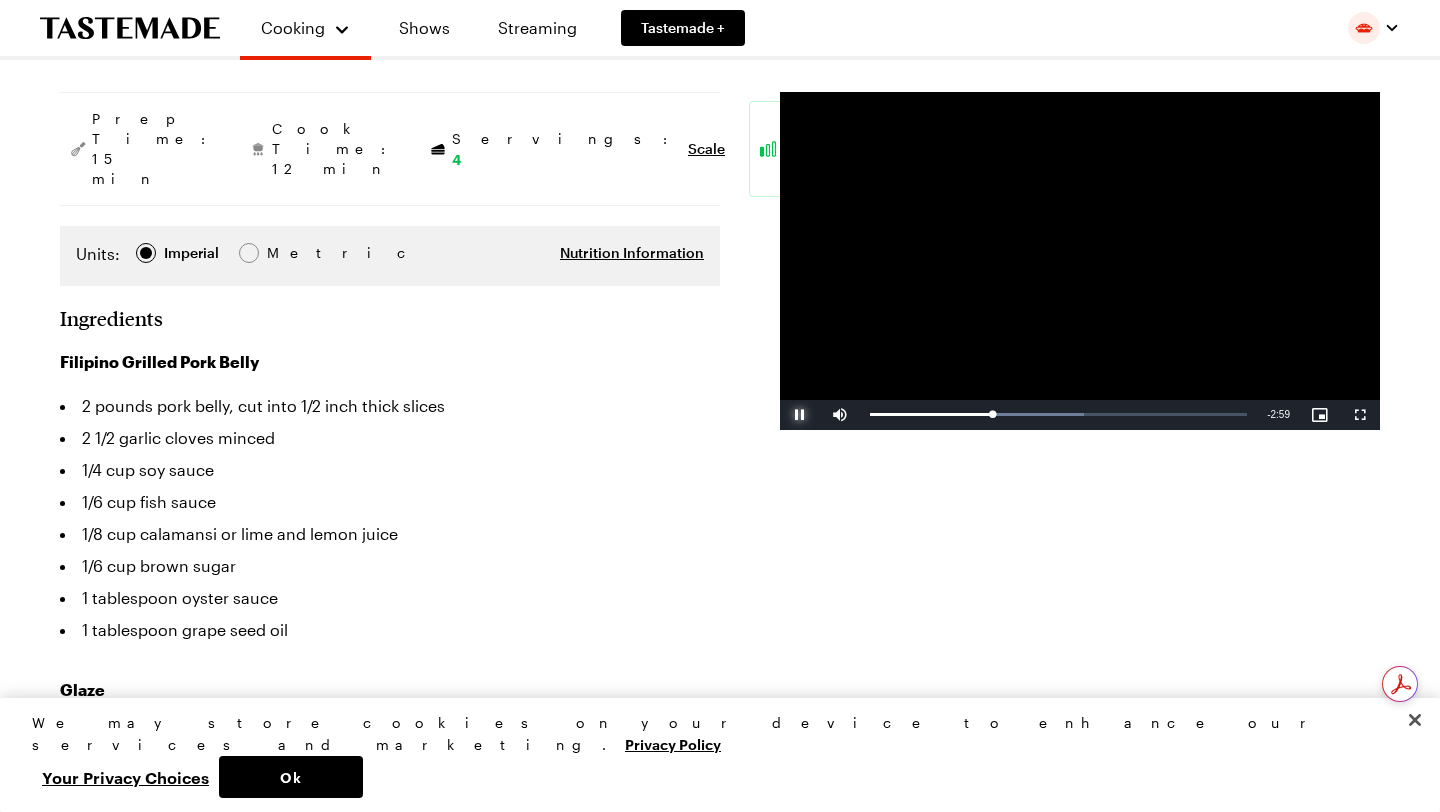 click on "Pause" at bounding box center (800, 415) 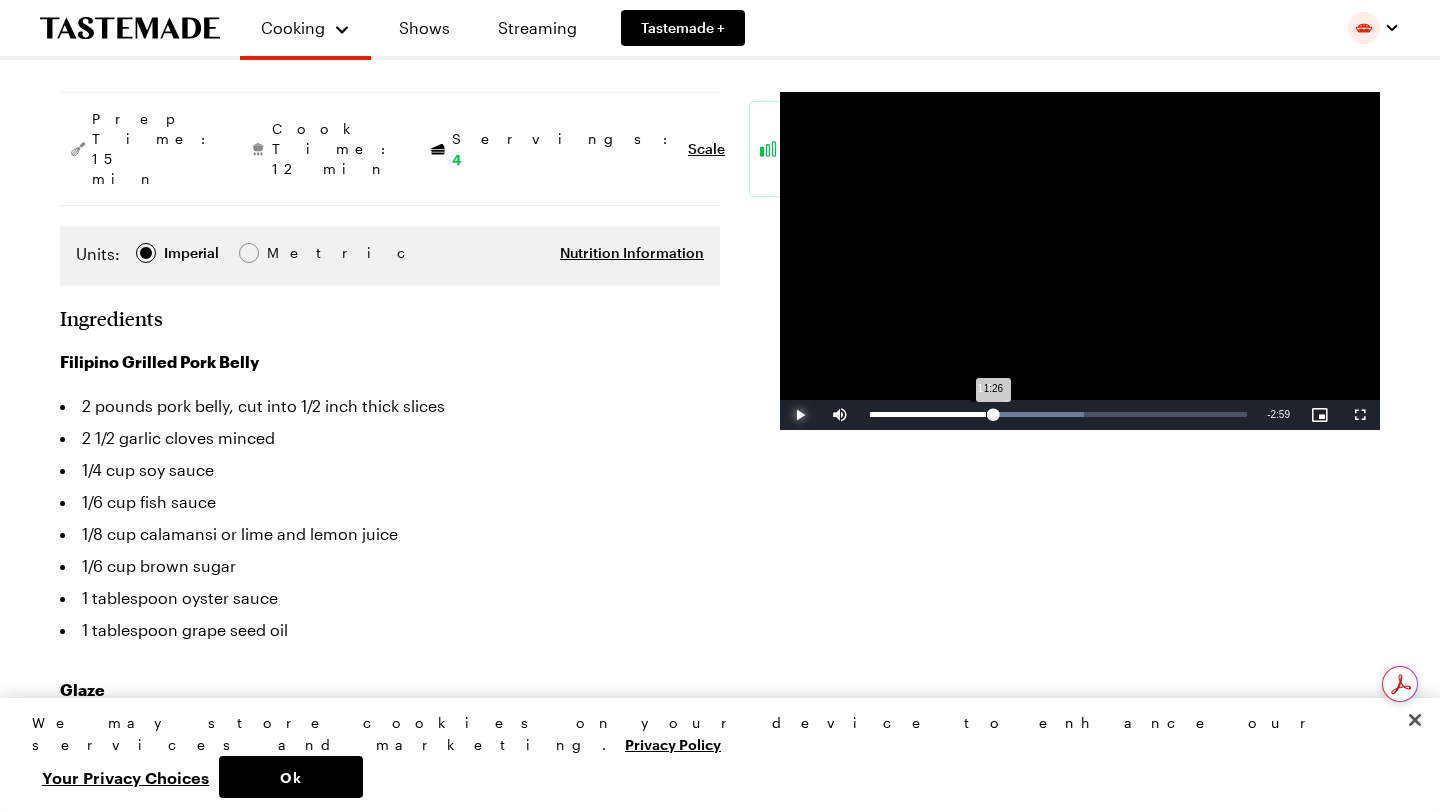 click on "Loaded :  56.64% 1:21 1:26" at bounding box center [1058, 415] 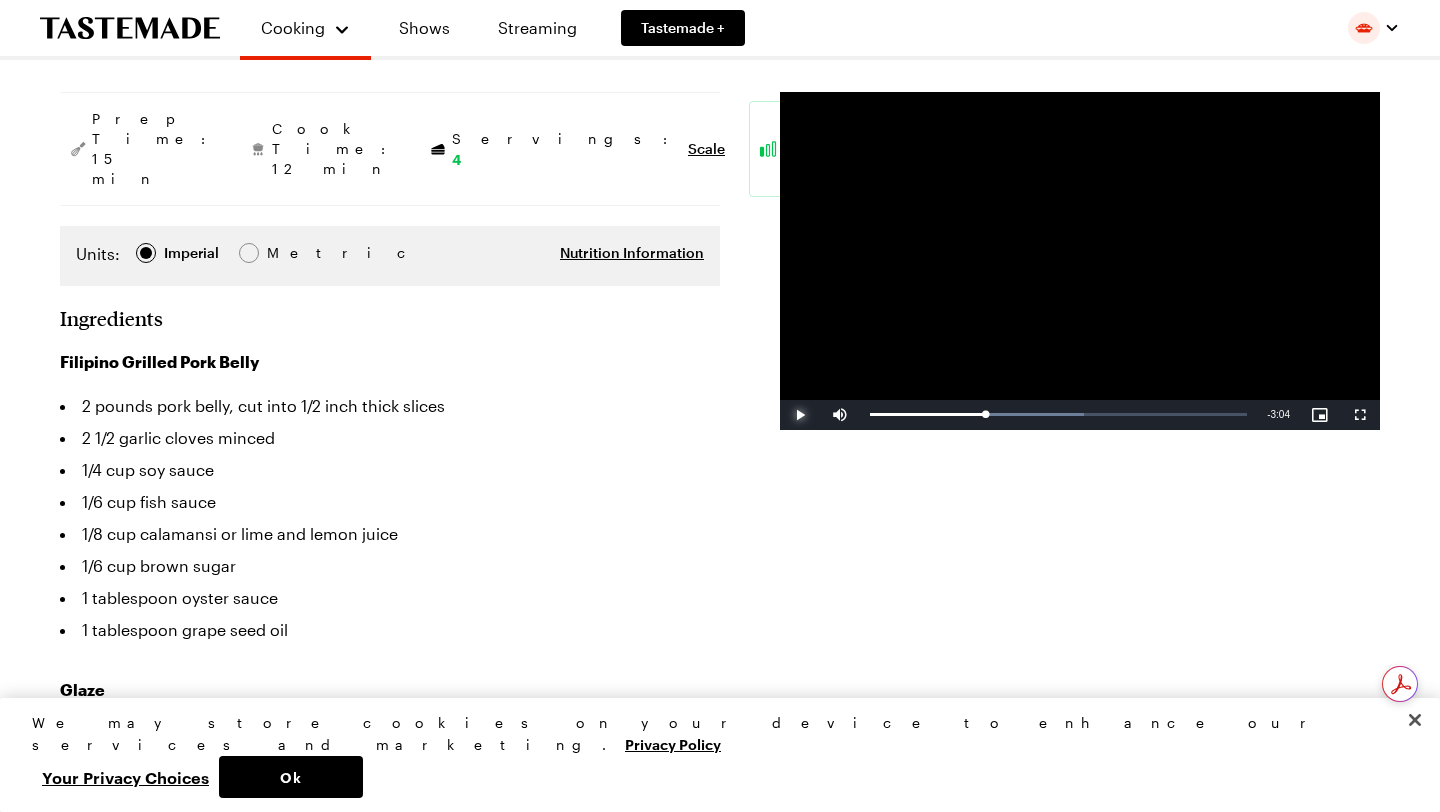 click at bounding box center (800, 415) 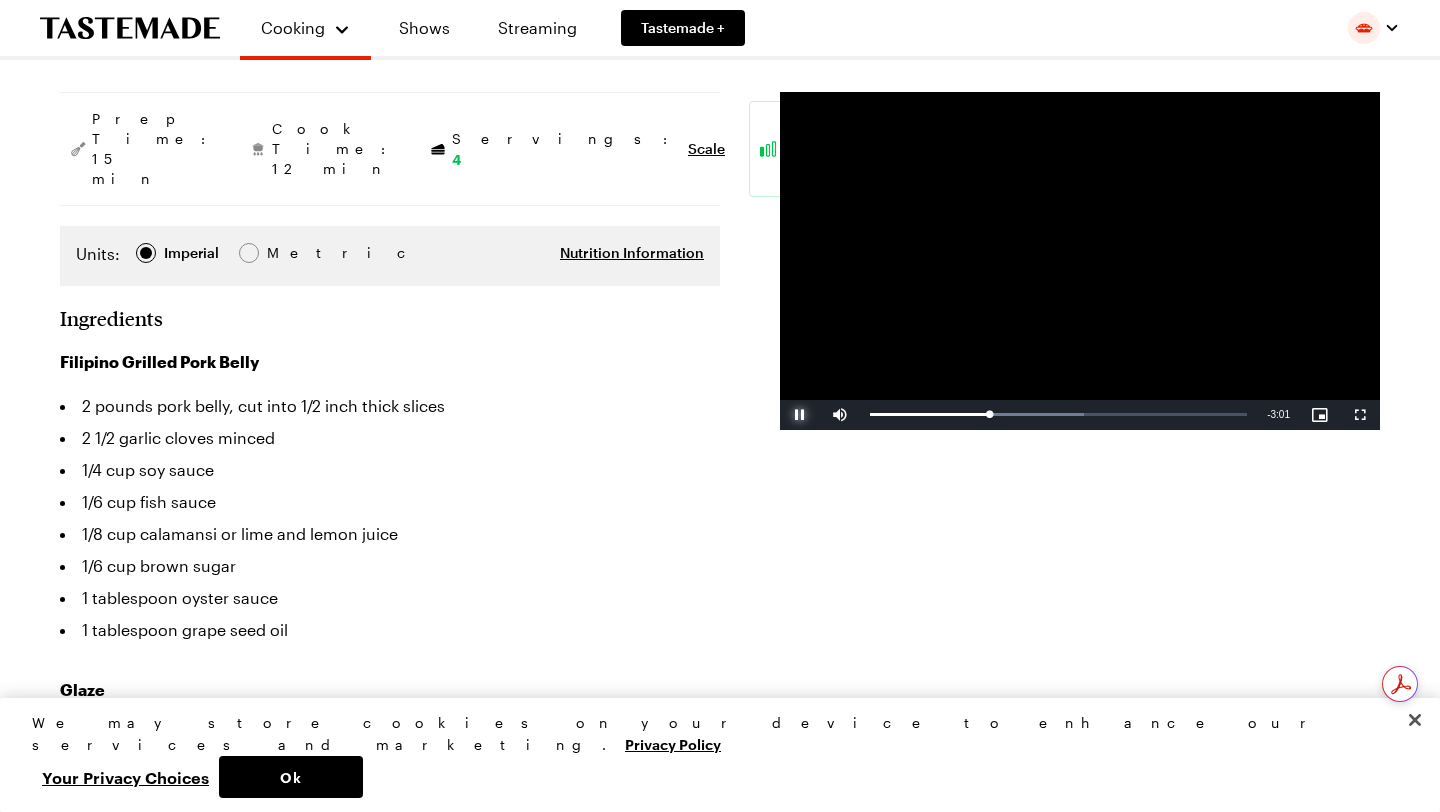 click at bounding box center (800, 415) 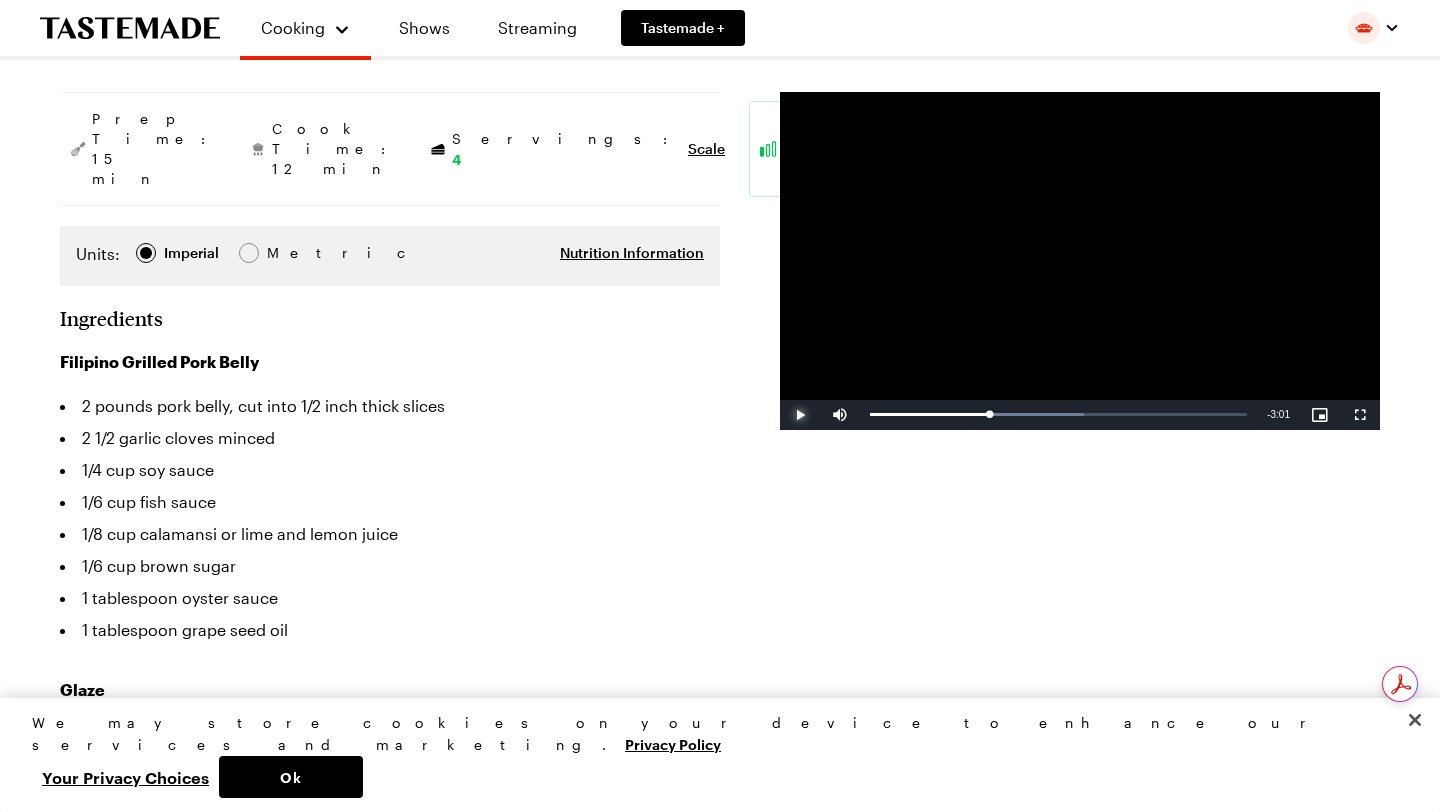 click on "Play" at bounding box center (800, 415) 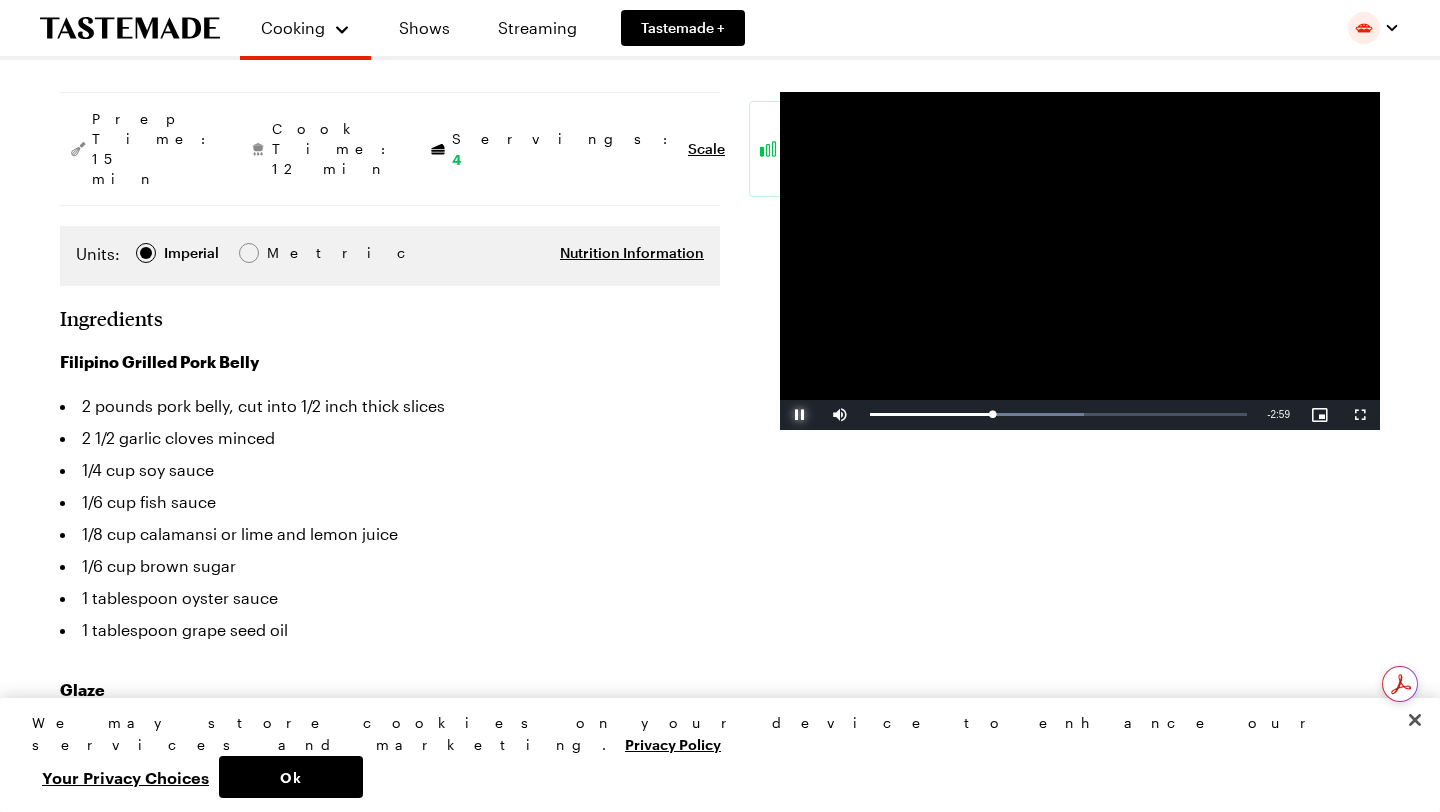 click on "Pause" at bounding box center (800, 415) 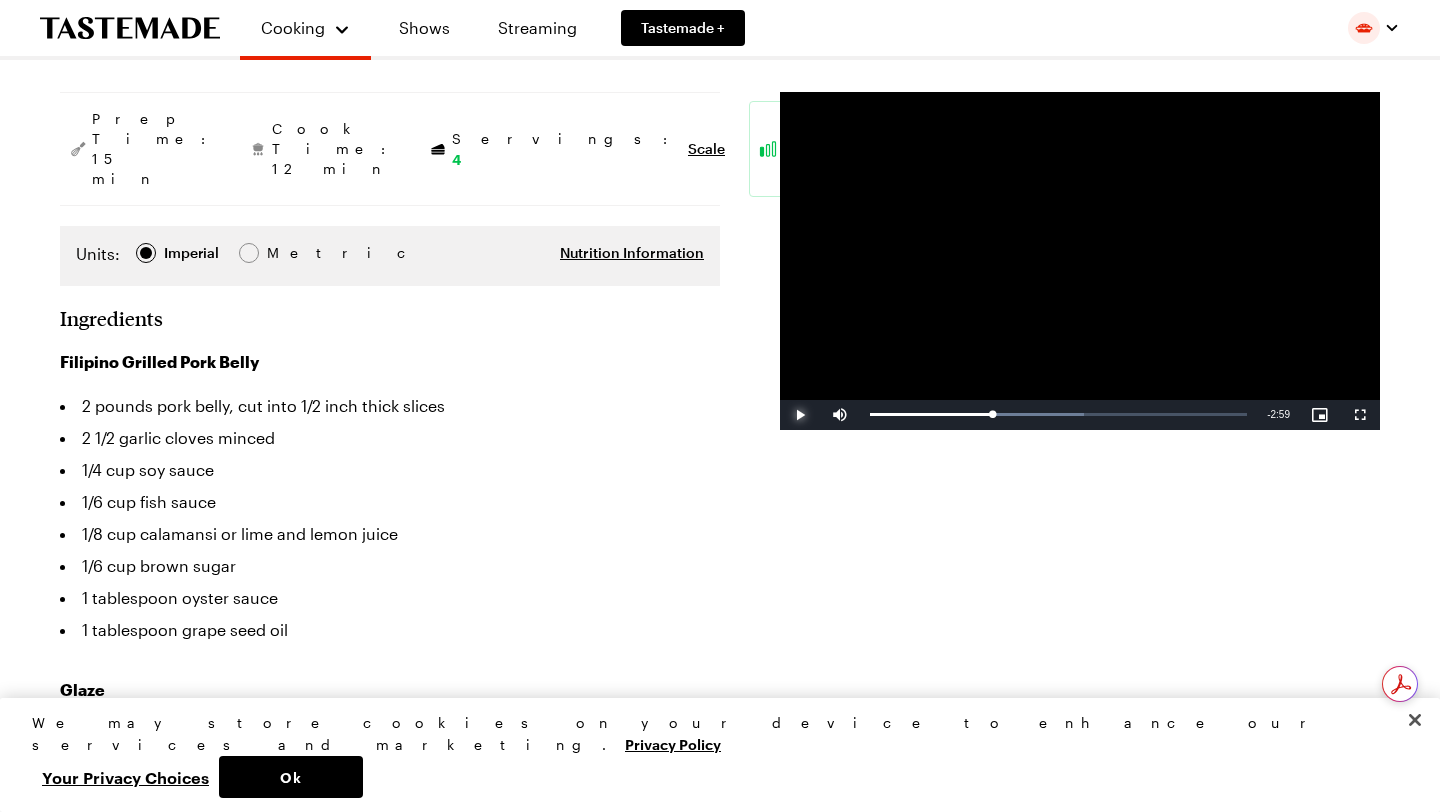 click on "Play" at bounding box center [800, 415] 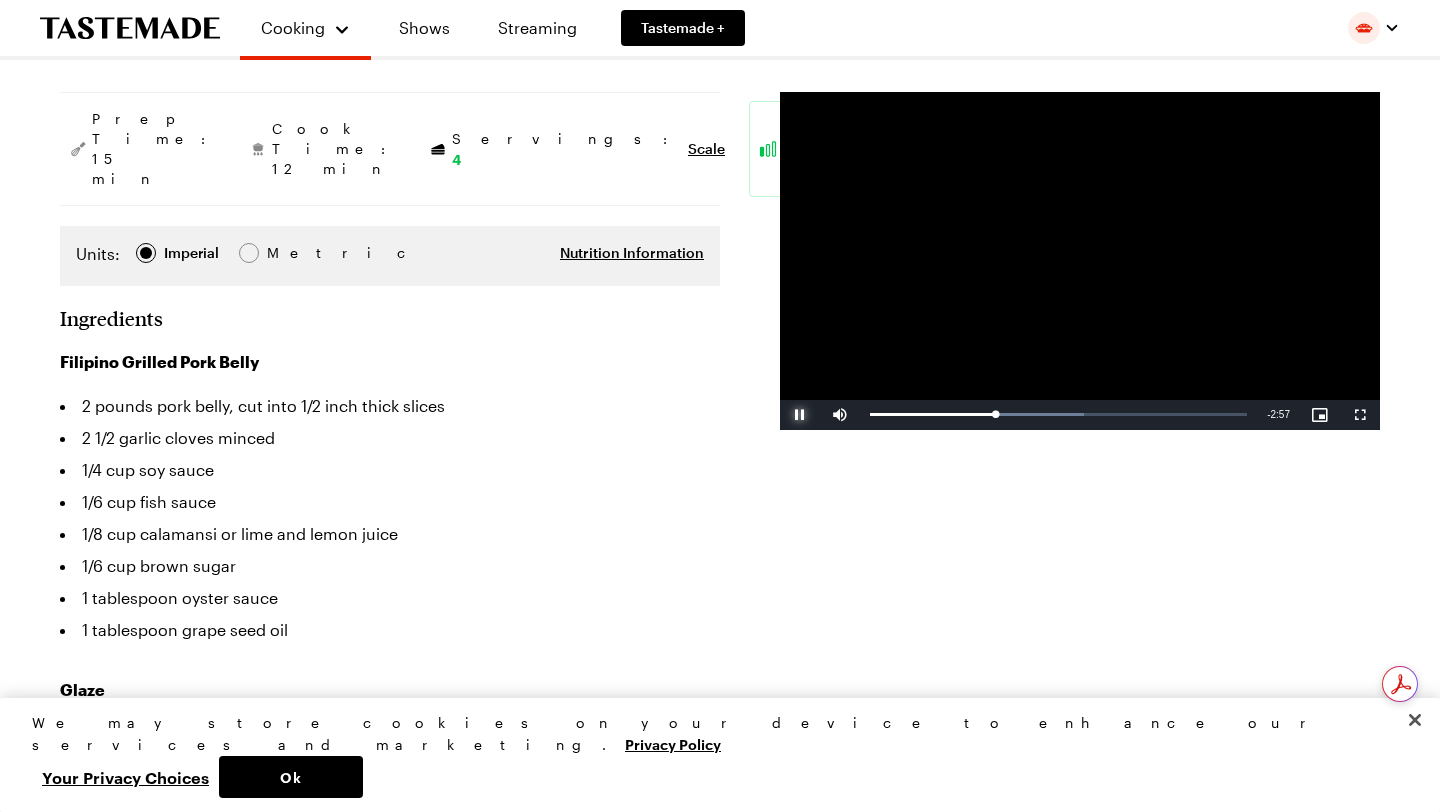 click on "Pause" at bounding box center [800, 415] 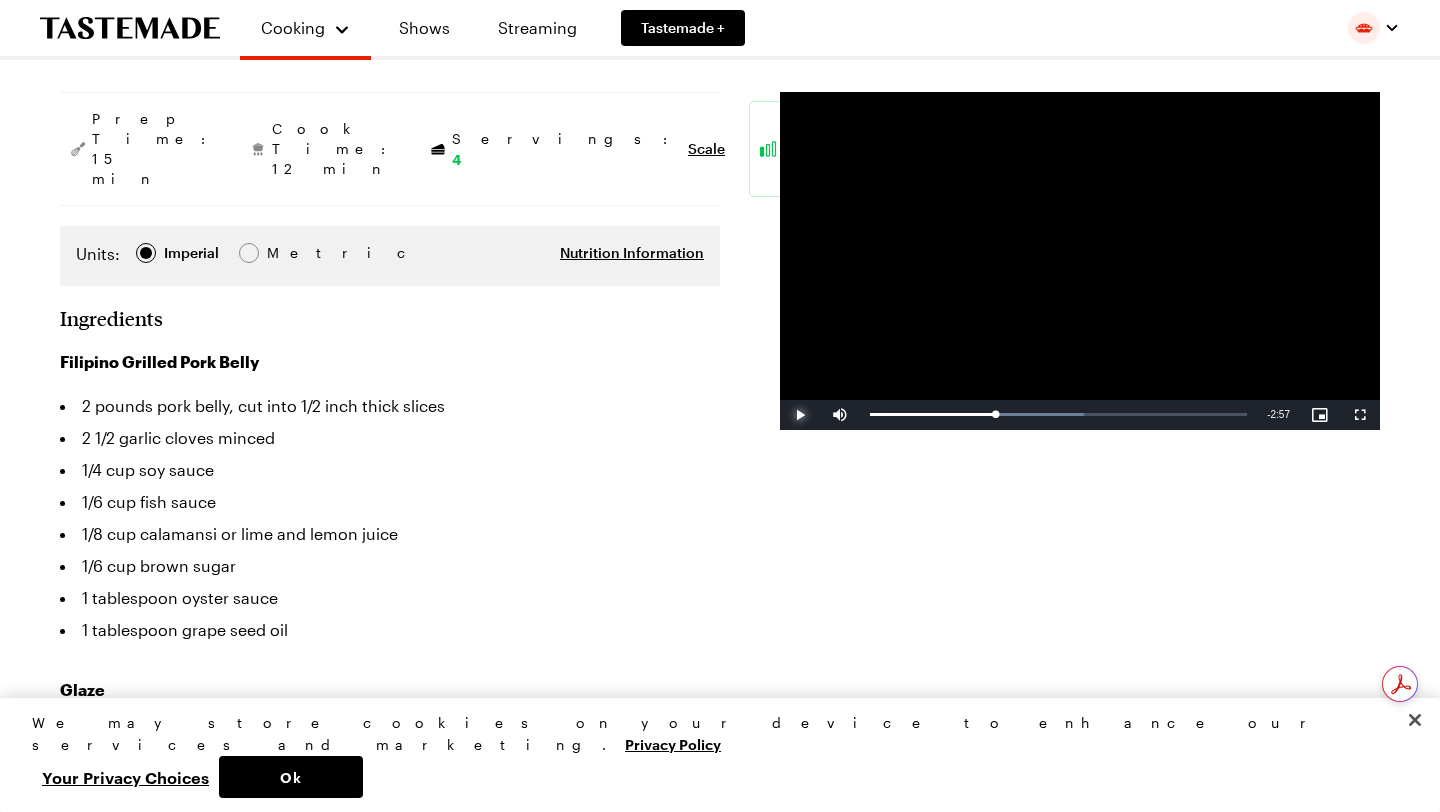 click on "Play" at bounding box center (800, 415) 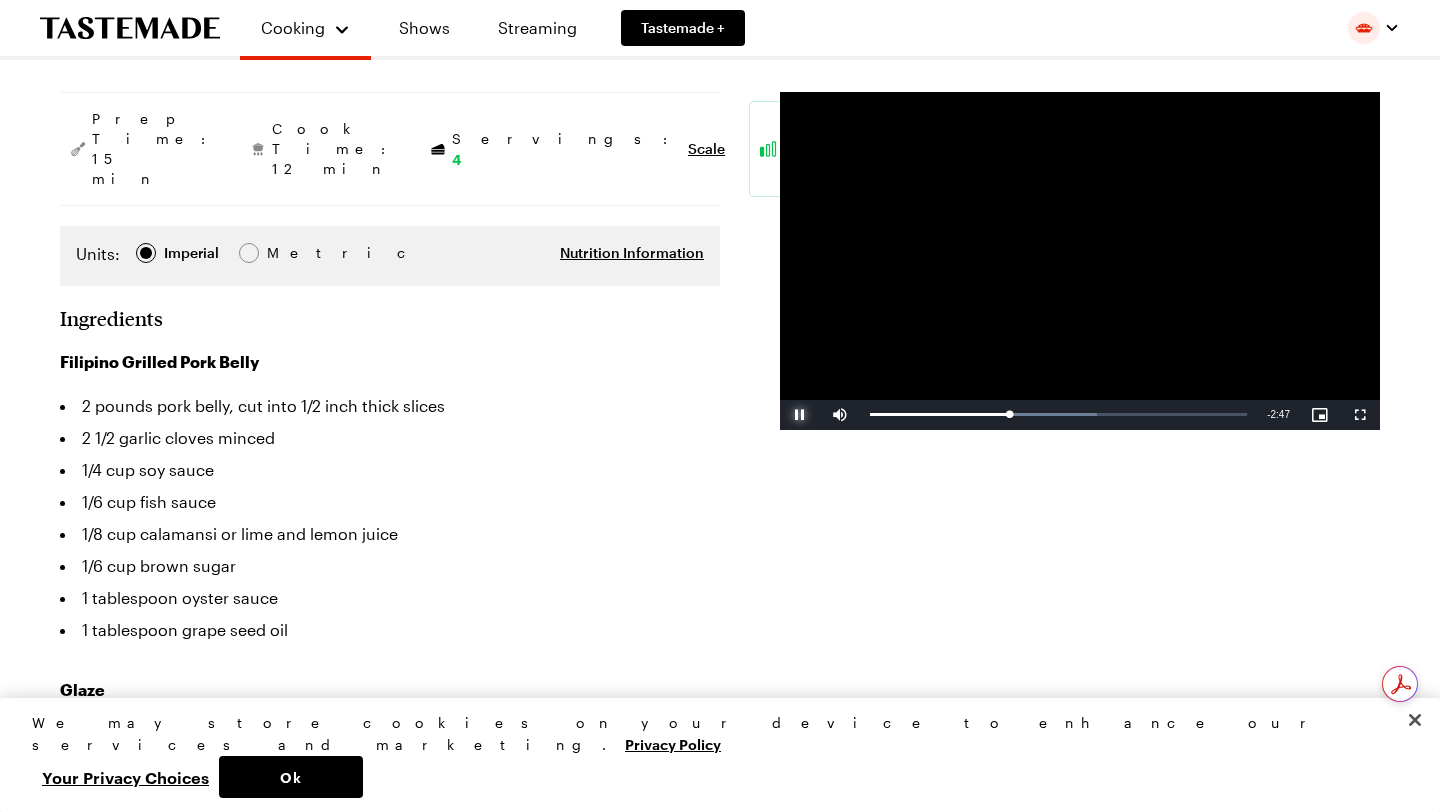 click on "Pause" at bounding box center (800, 415) 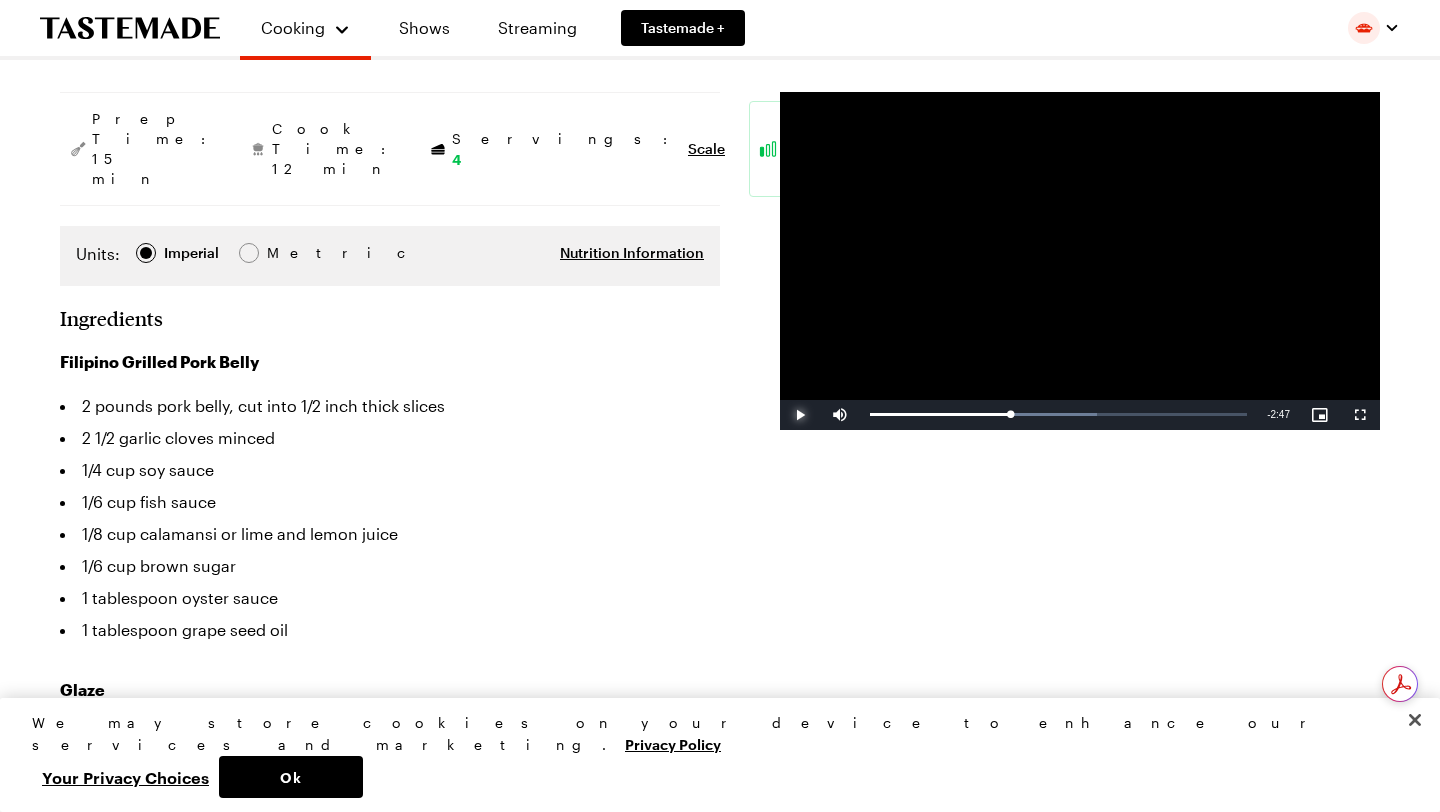 click on "Play" at bounding box center (800, 415) 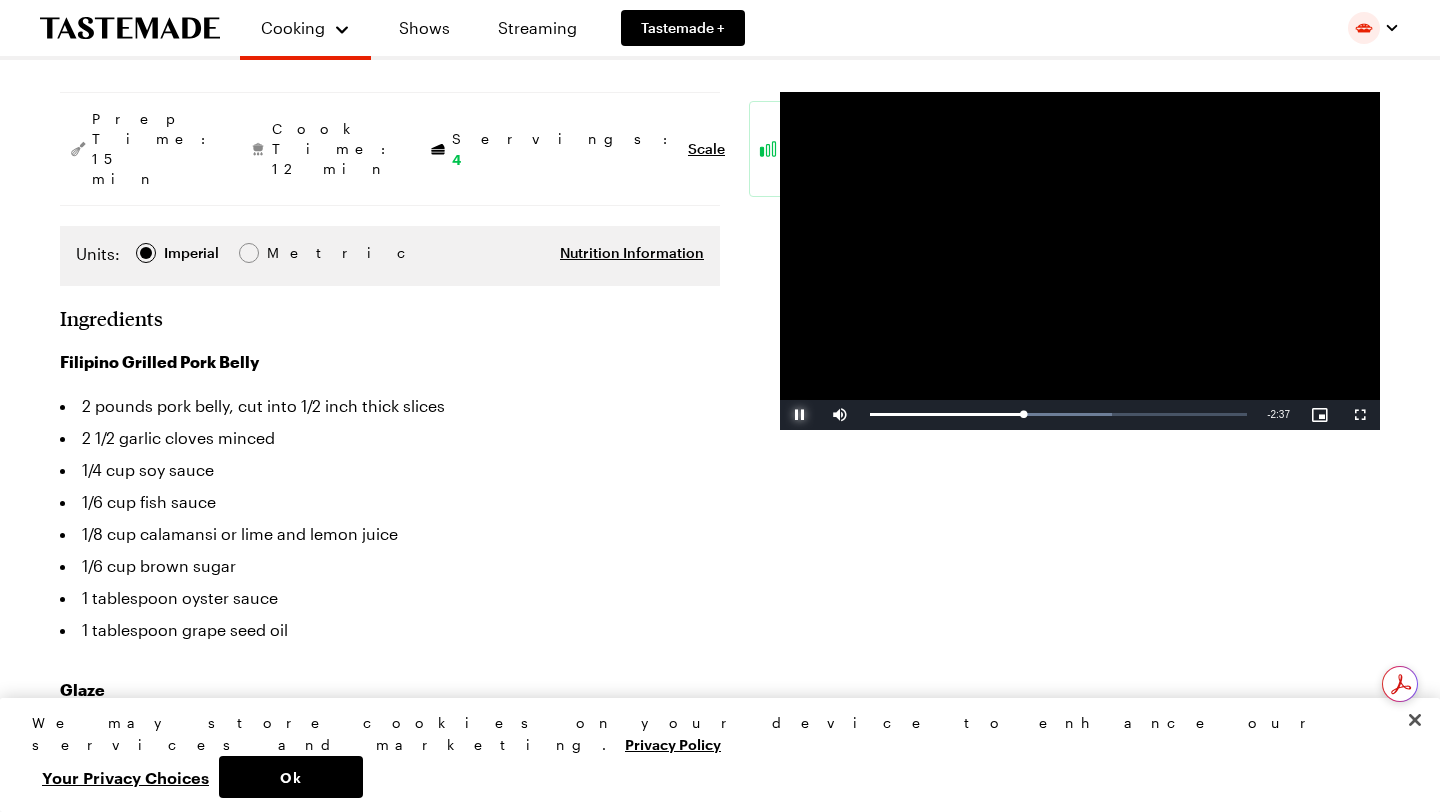 click on "Pause" at bounding box center [800, 415] 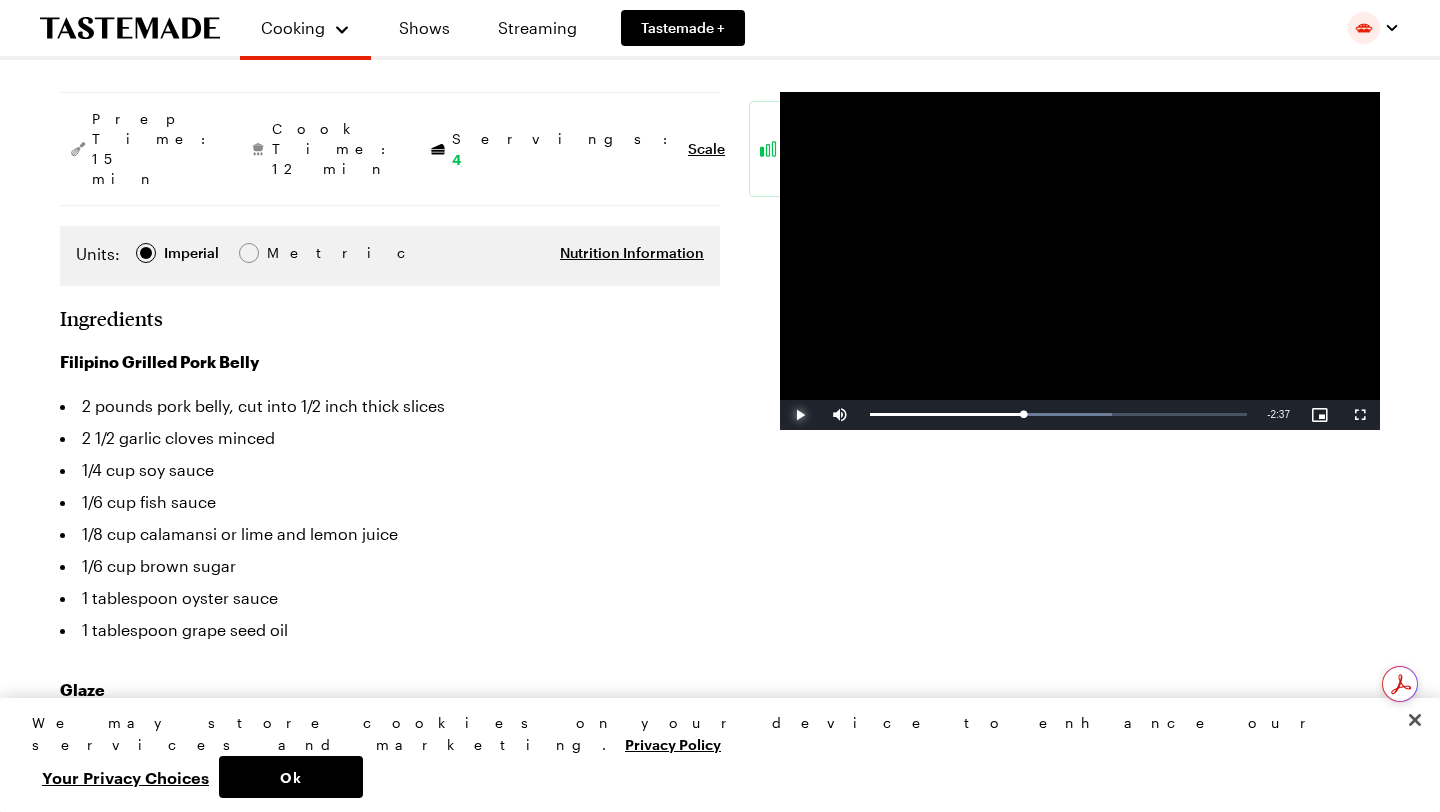 click on "Play" at bounding box center [800, 415] 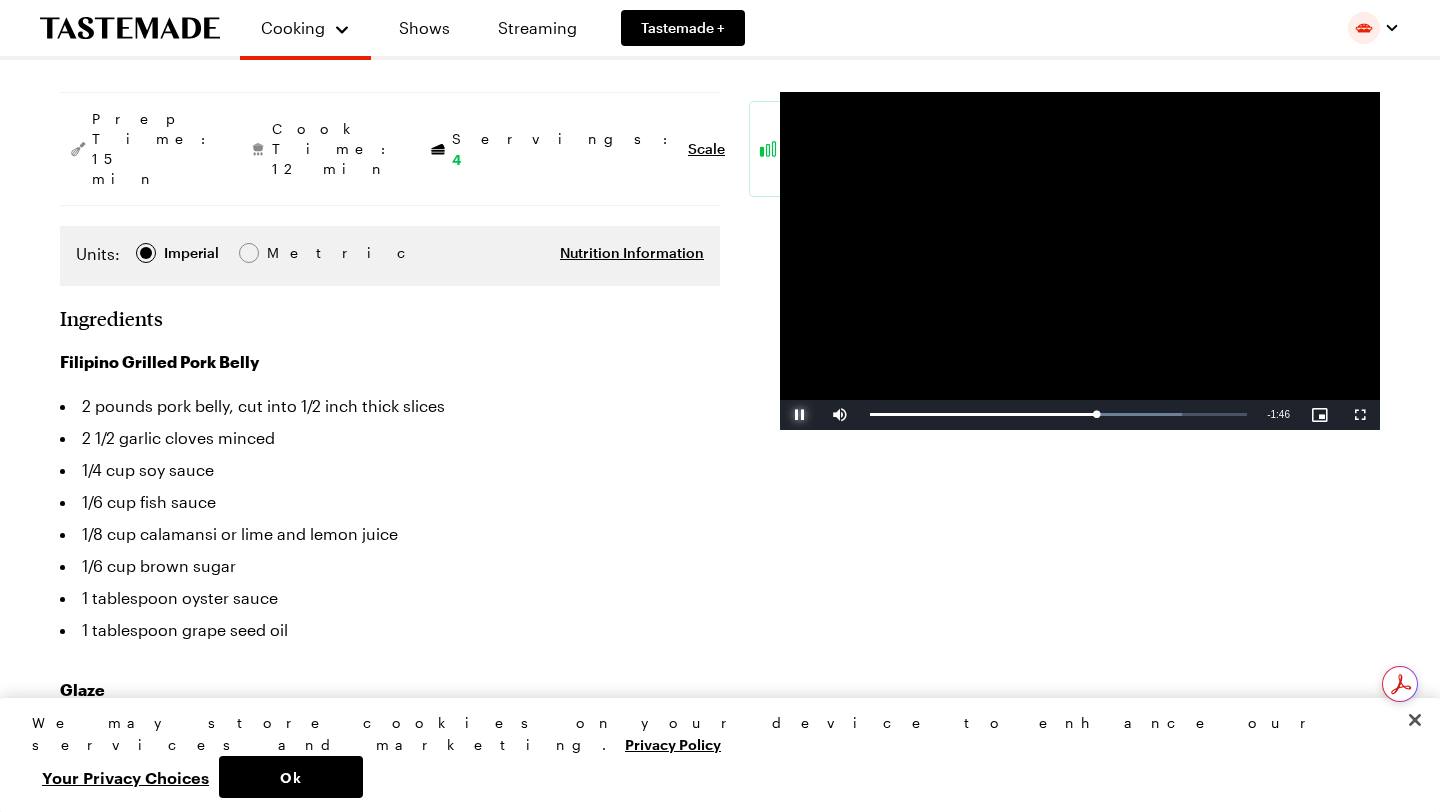 click on "Pause" at bounding box center (800, 415) 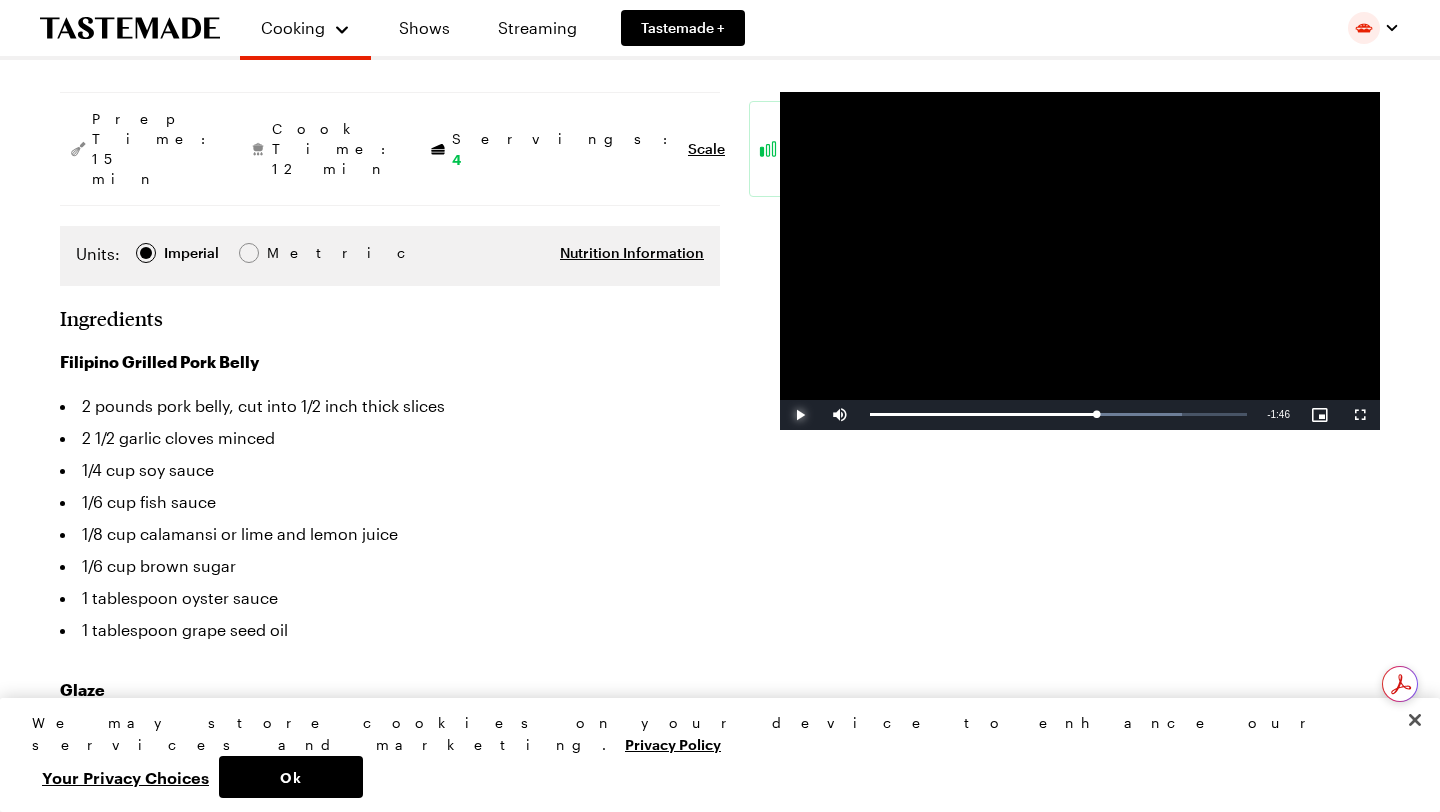click on "Play" at bounding box center (800, 415) 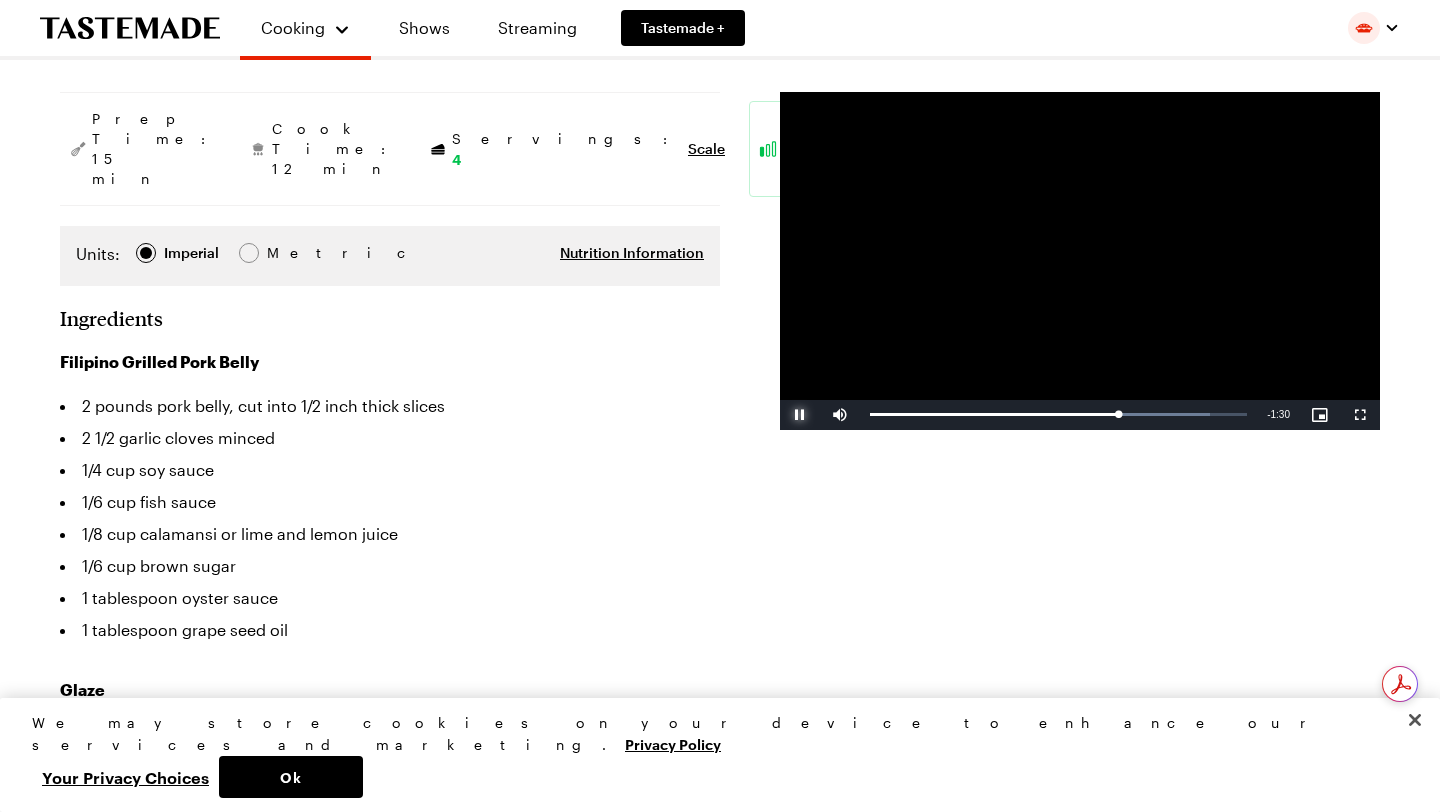 click on "Pause" at bounding box center [800, 415] 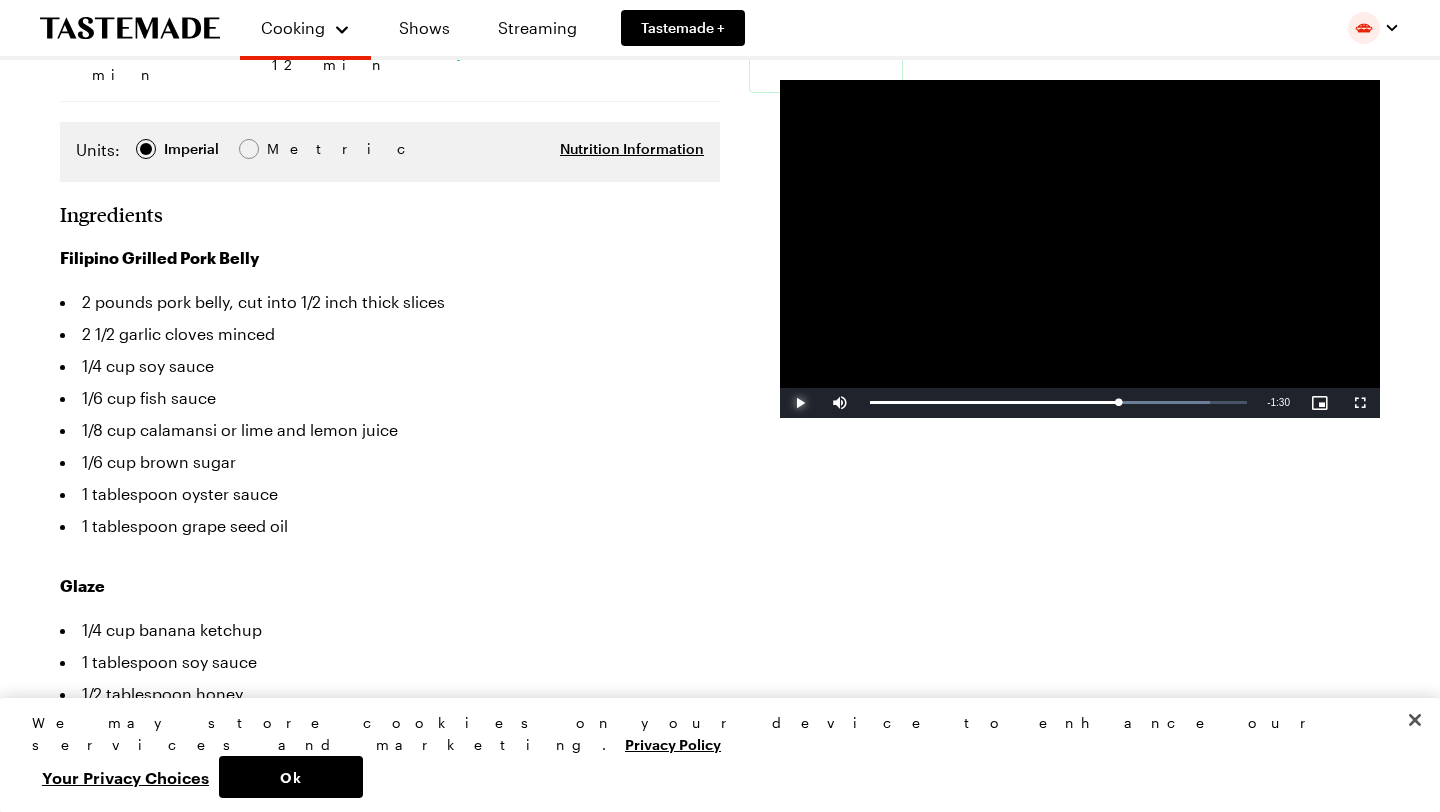 scroll, scrollTop: 512, scrollLeft: 0, axis: vertical 